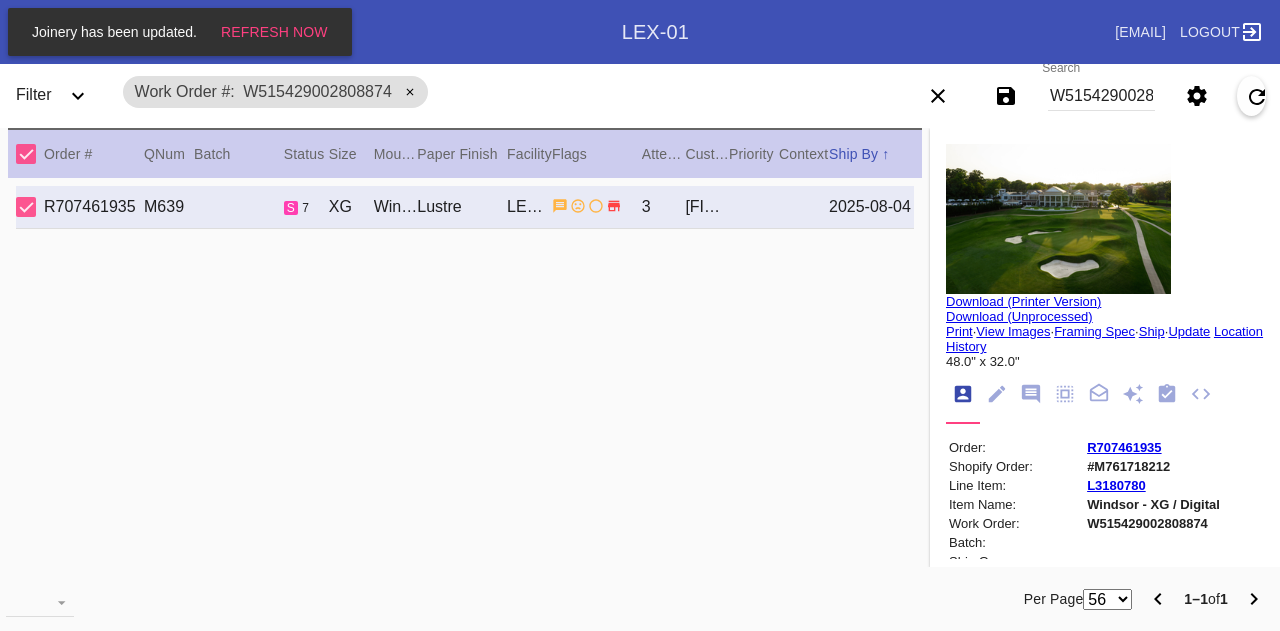scroll, scrollTop: 0, scrollLeft: 0, axis: both 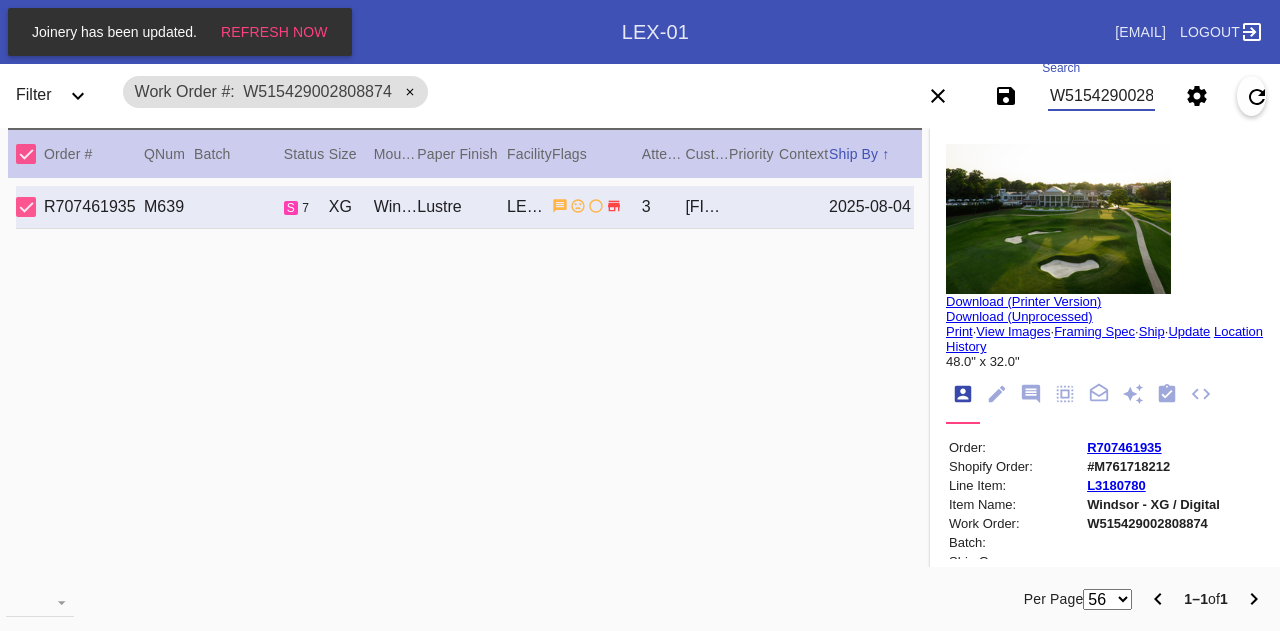 click on "W515429002808874" at bounding box center (1101, 96) 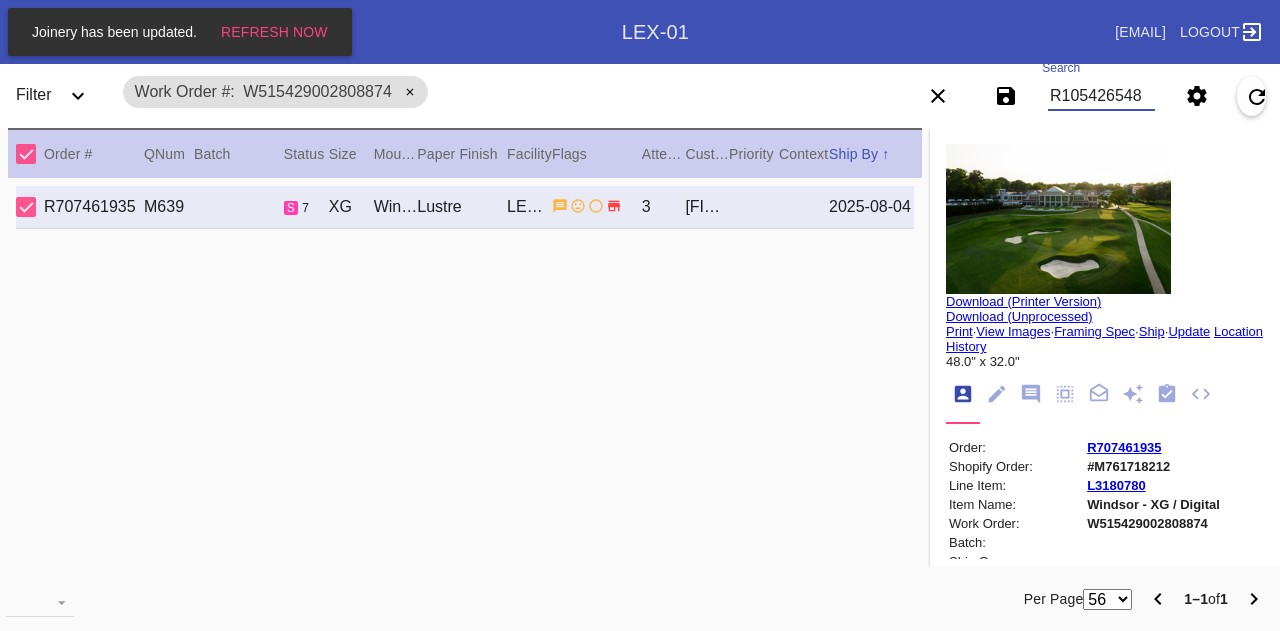 type on "R105426548" 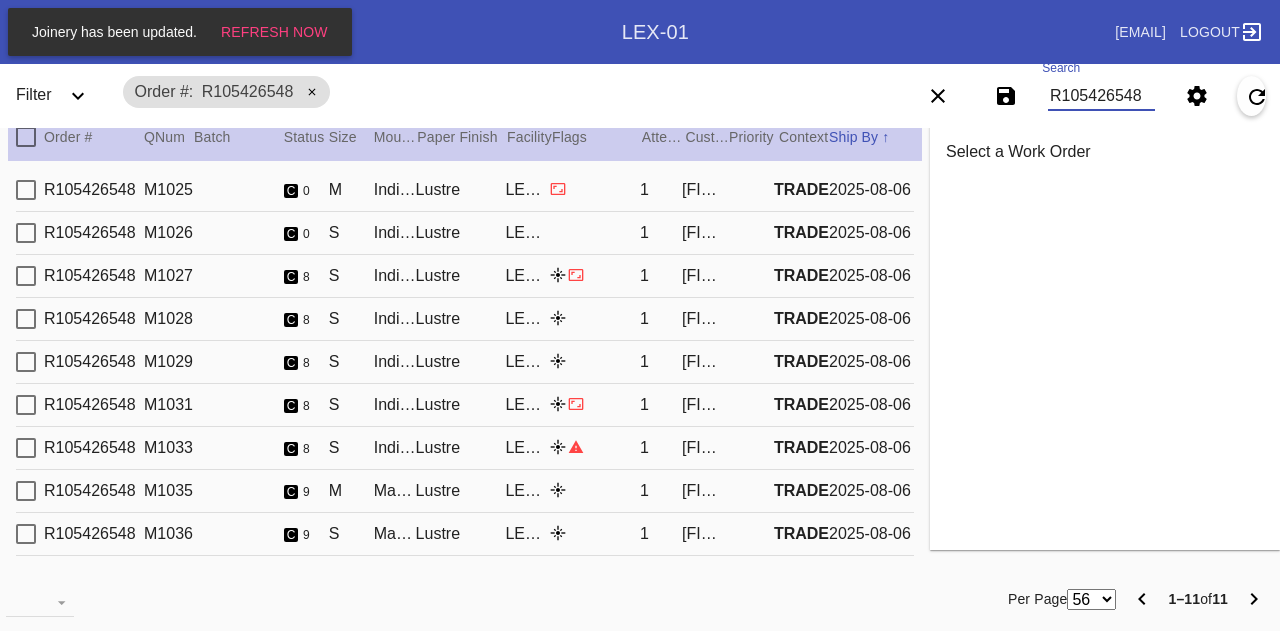 scroll, scrollTop: 22, scrollLeft: 0, axis: vertical 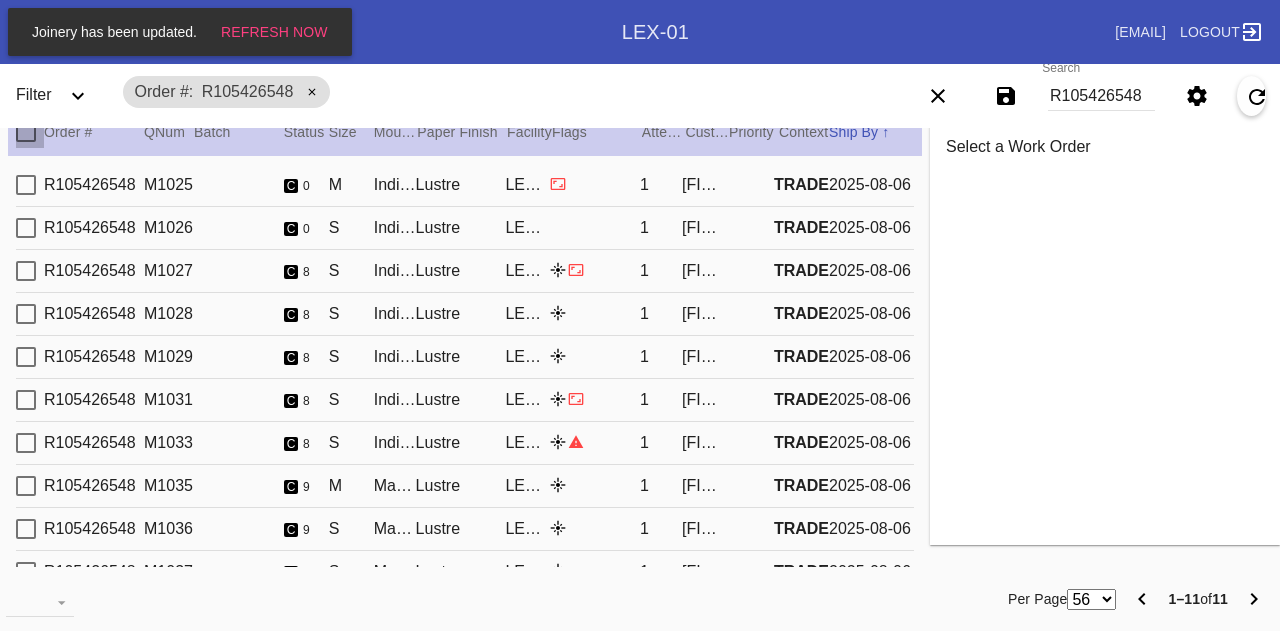 click at bounding box center (26, 132) 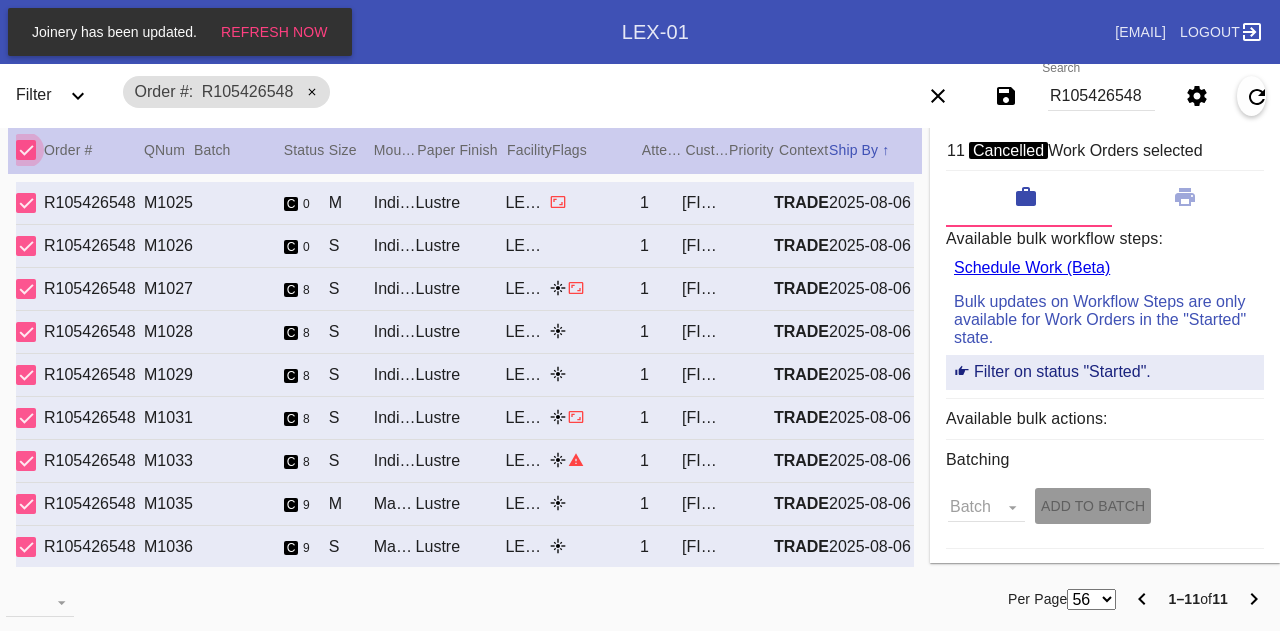 scroll, scrollTop: 0, scrollLeft: 0, axis: both 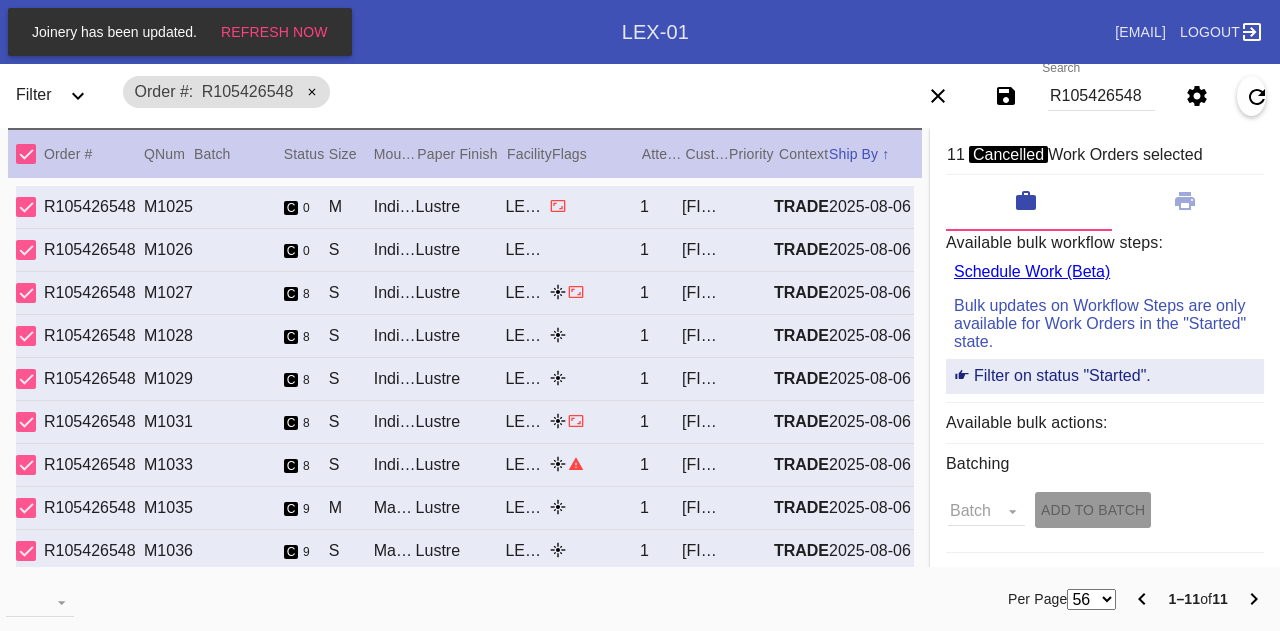 click on "Indigo Walnut Gallery / No Mat" at bounding box center [395, 207] 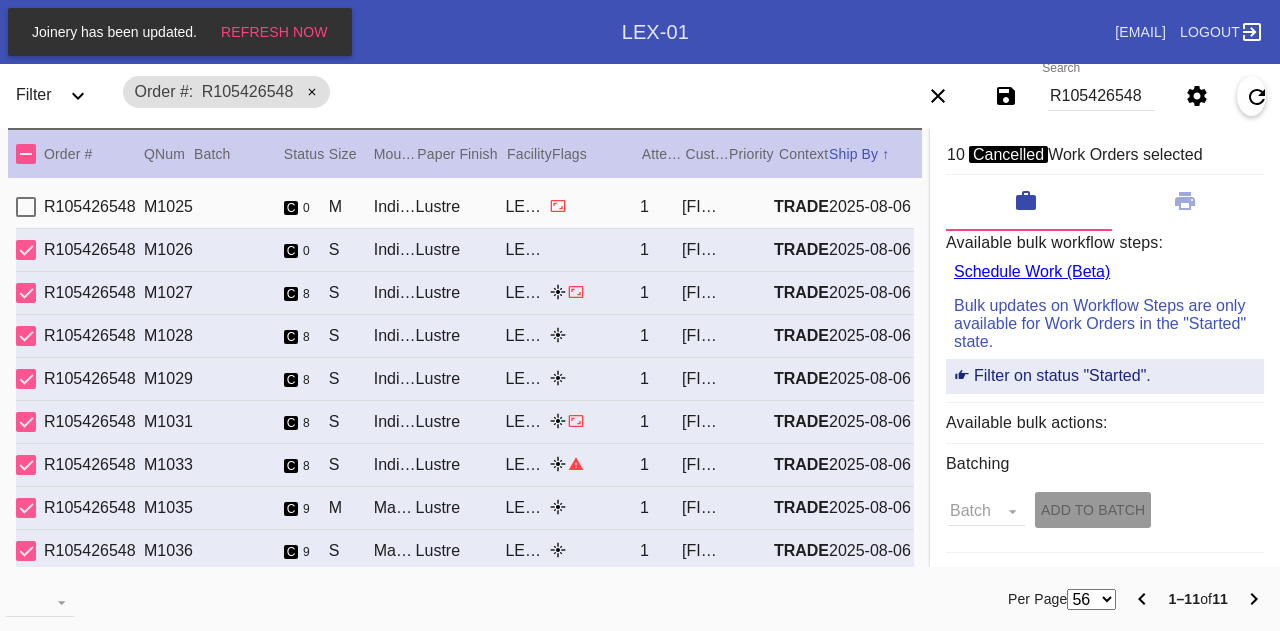 click on "Indigo Walnut Gallery / No Mat" at bounding box center (395, 207) 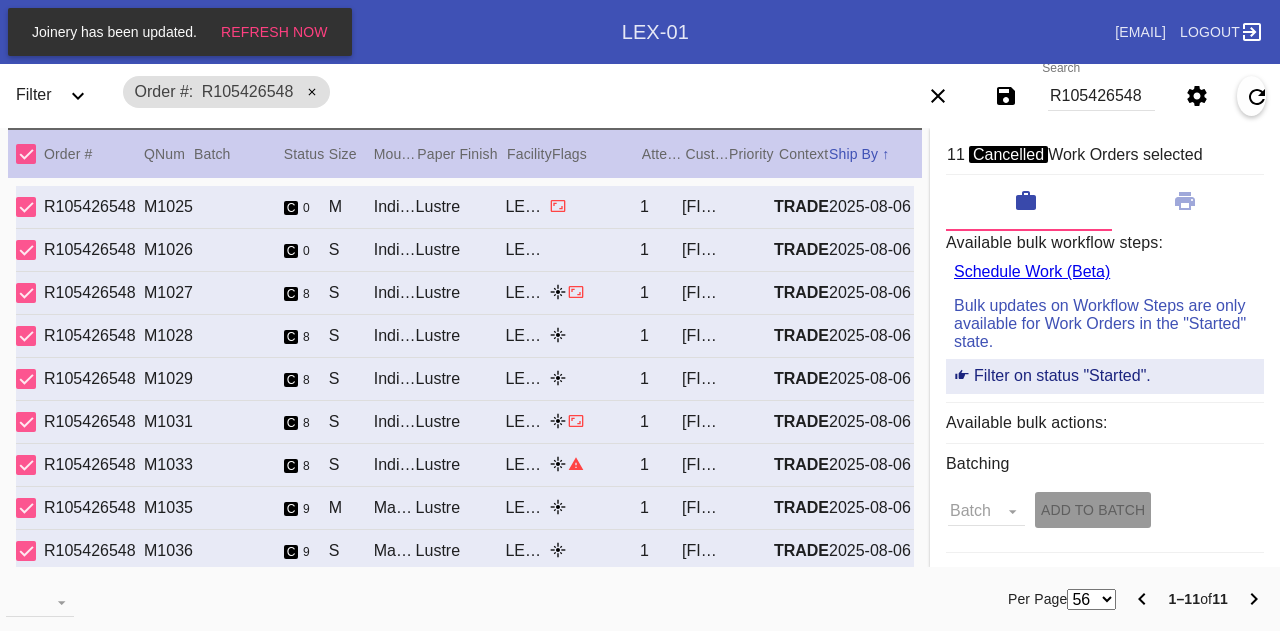 click at bounding box center (26, 154) 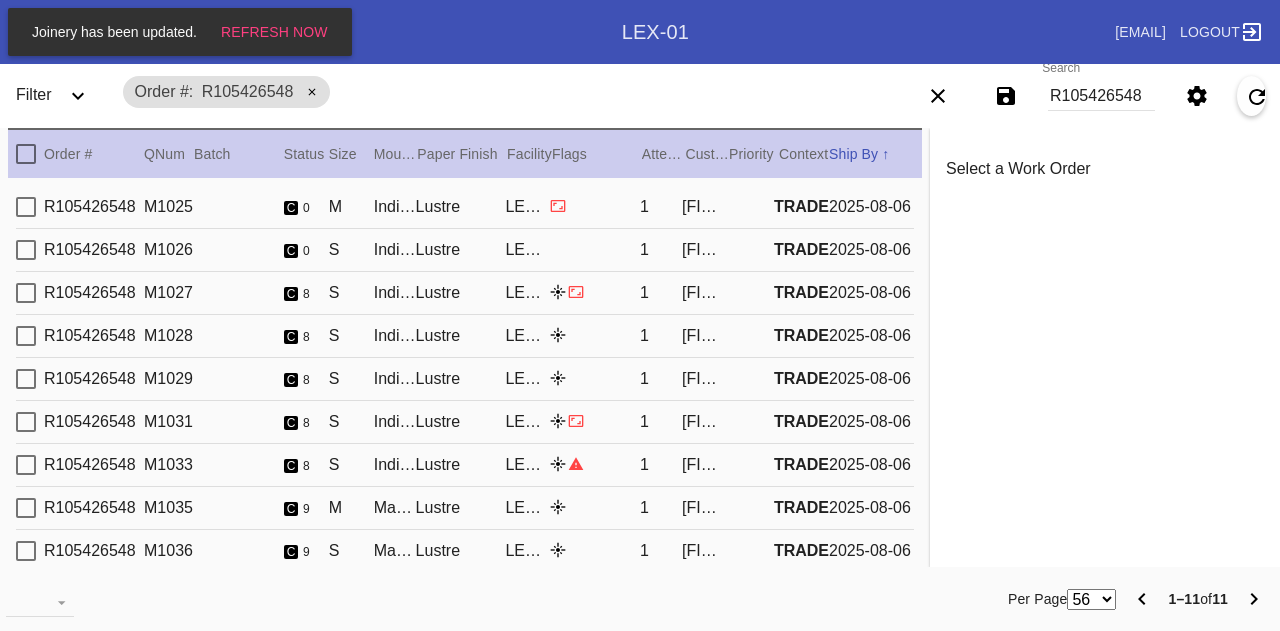 click on "R105426548" at bounding box center (94, 207) 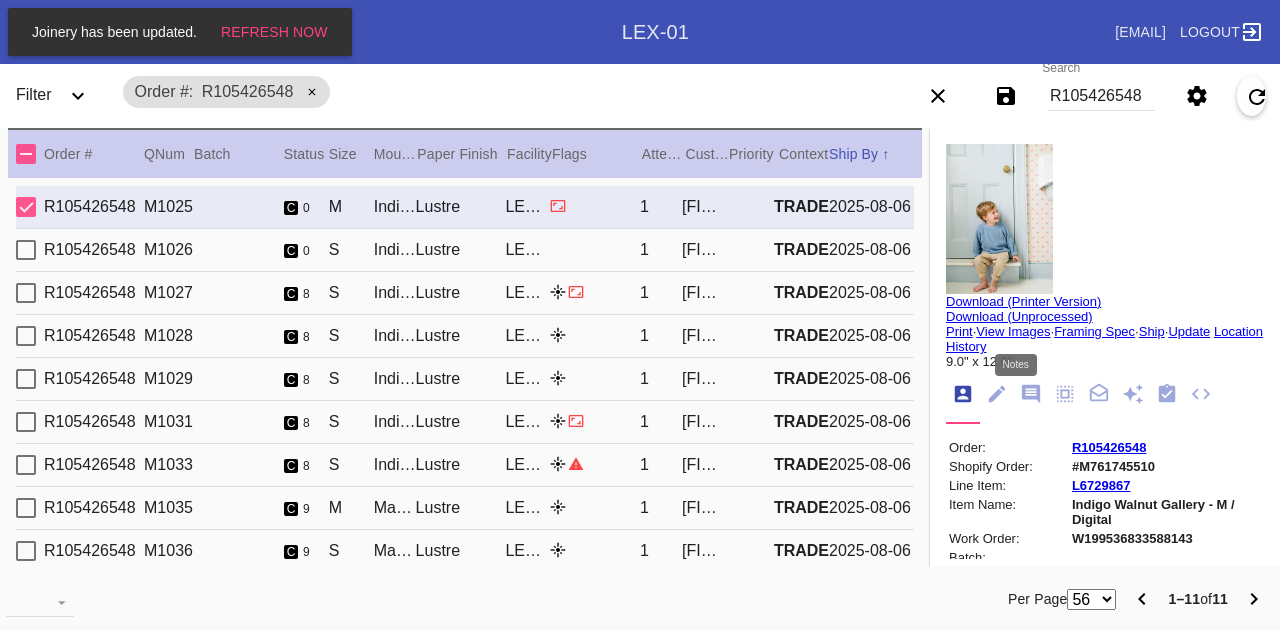 click 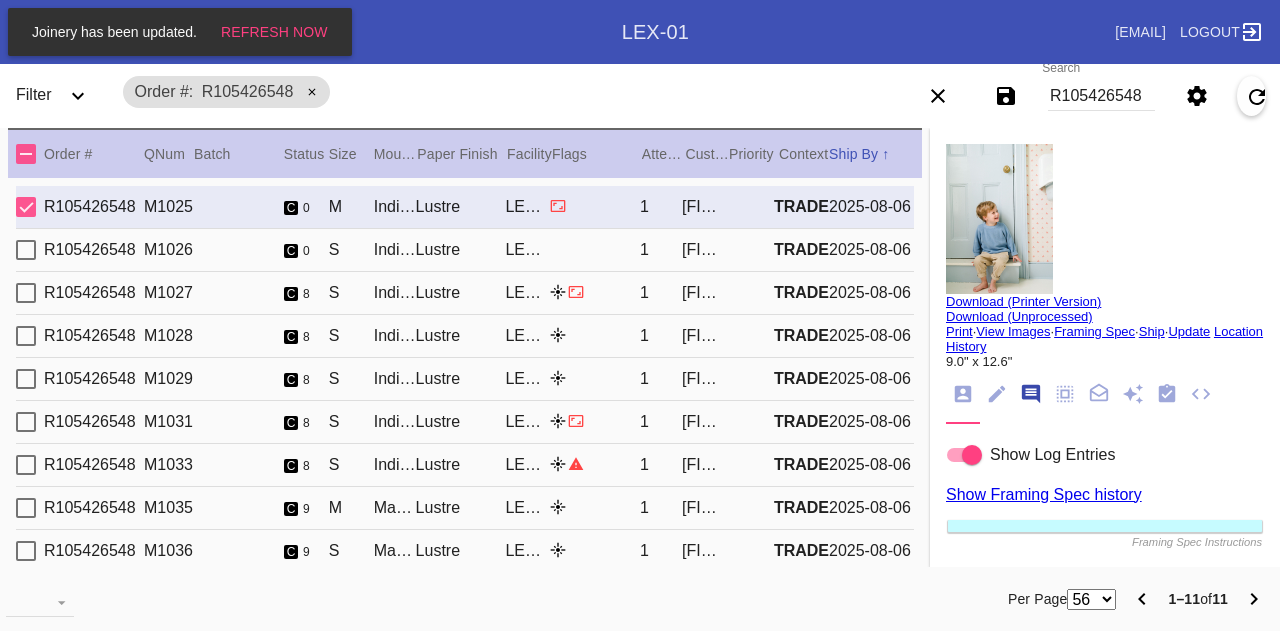 scroll, scrollTop: 122, scrollLeft: 0, axis: vertical 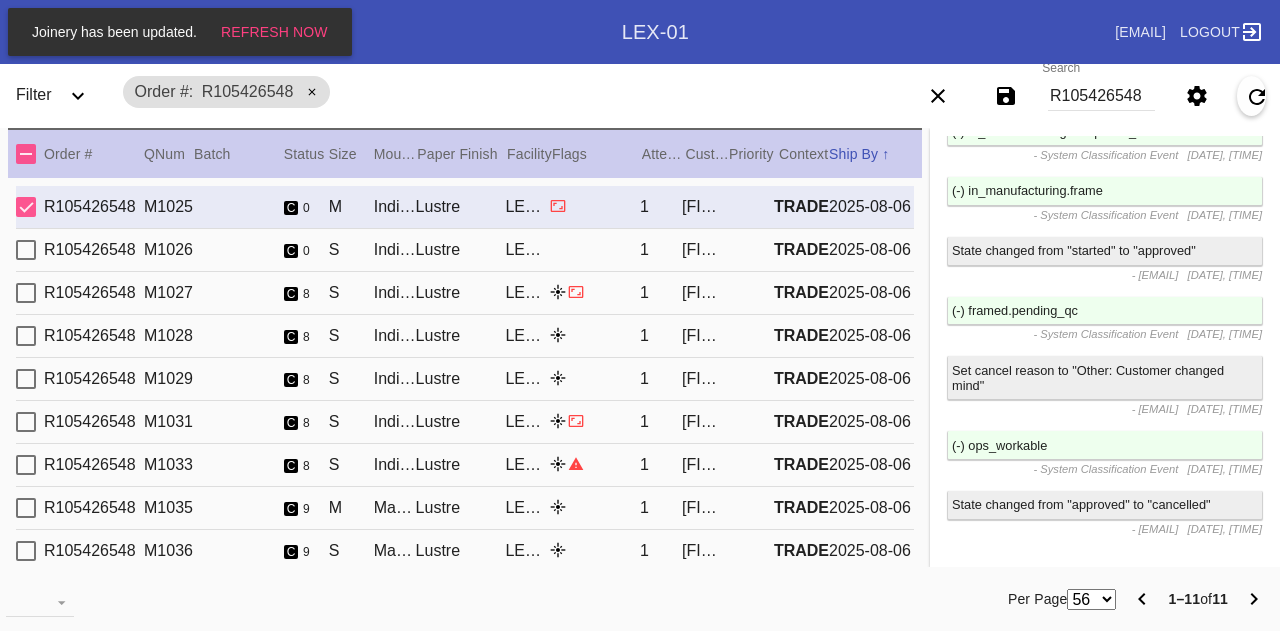 click on "R105426548" at bounding box center [94, 250] 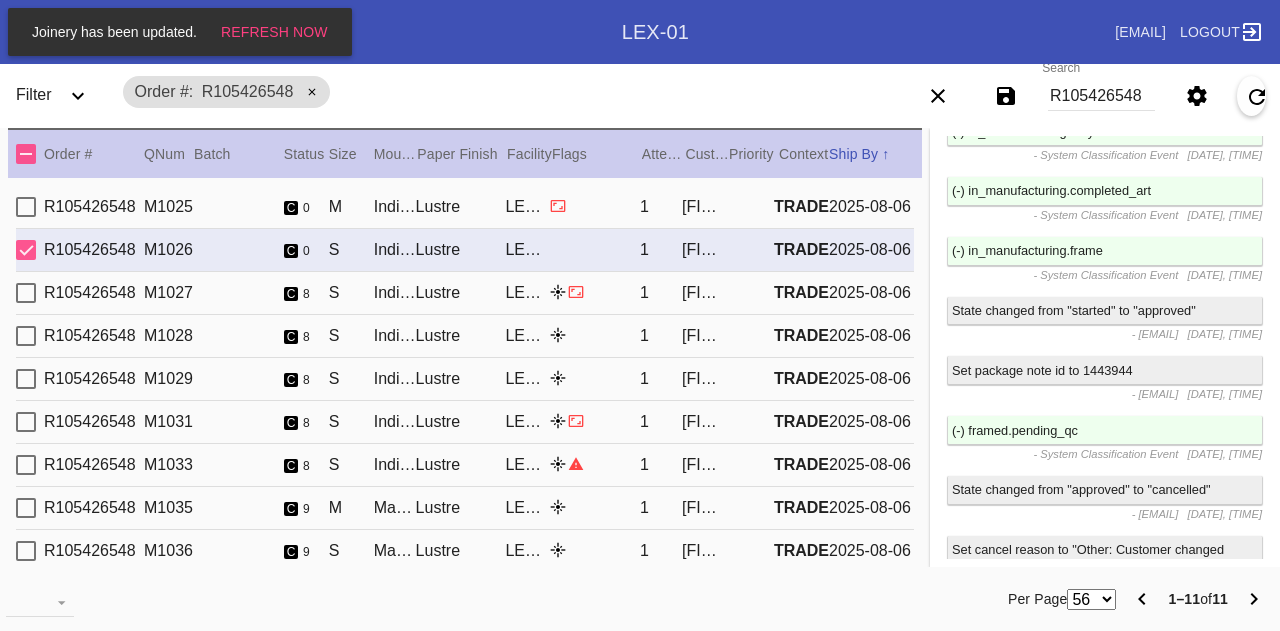 click on "R105426548" at bounding box center [94, 207] 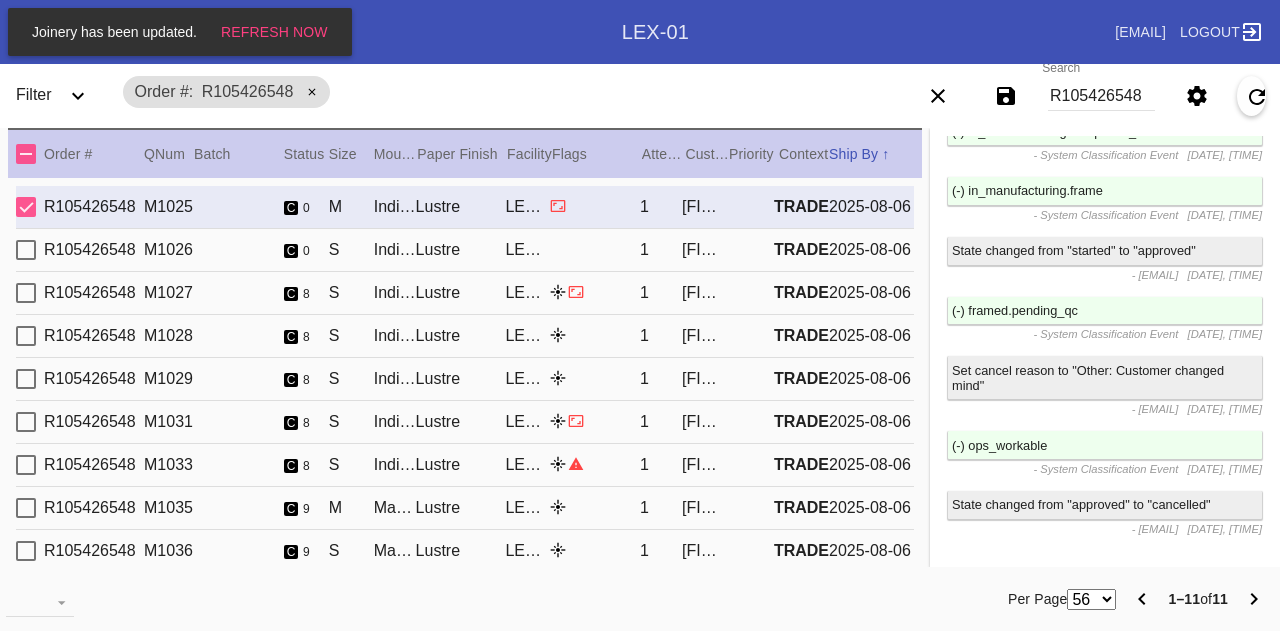 click on "R105426548 M1026 c   0 S Indigo Walnut Gallery / No Mat Lustre LEX-03 1 Lilse McKenna
TRADE 2025-08-06" at bounding box center (465, 250) 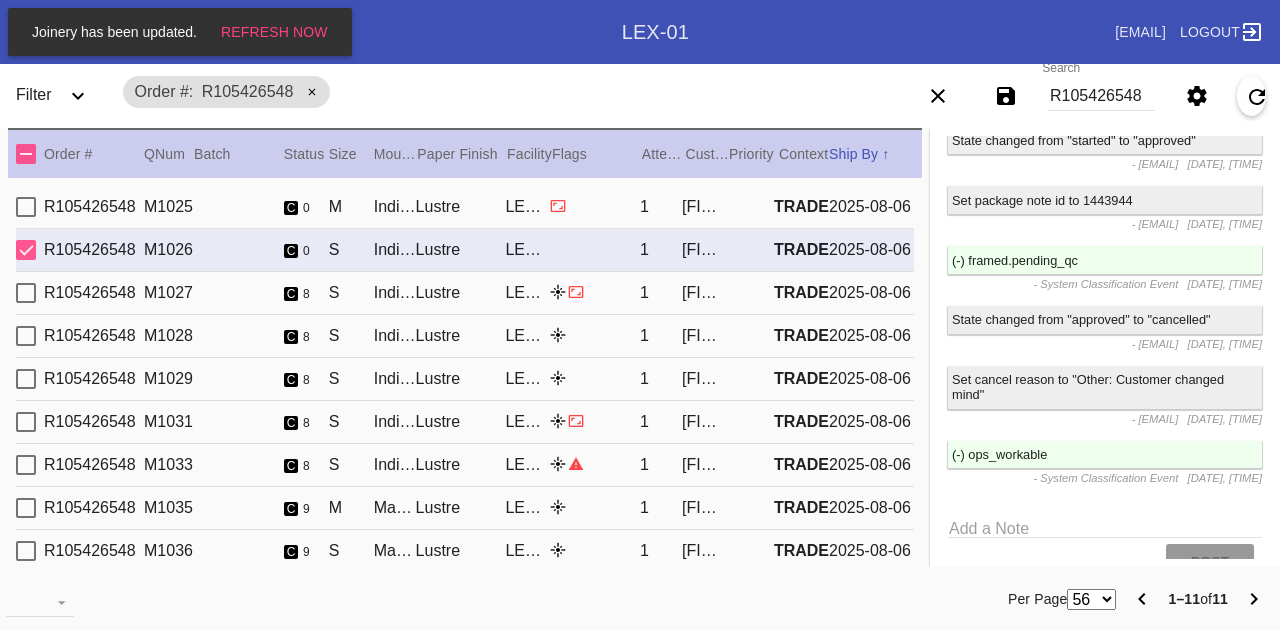 scroll, scrollTop: 2650, scrollLeft: 0, axis: vertical 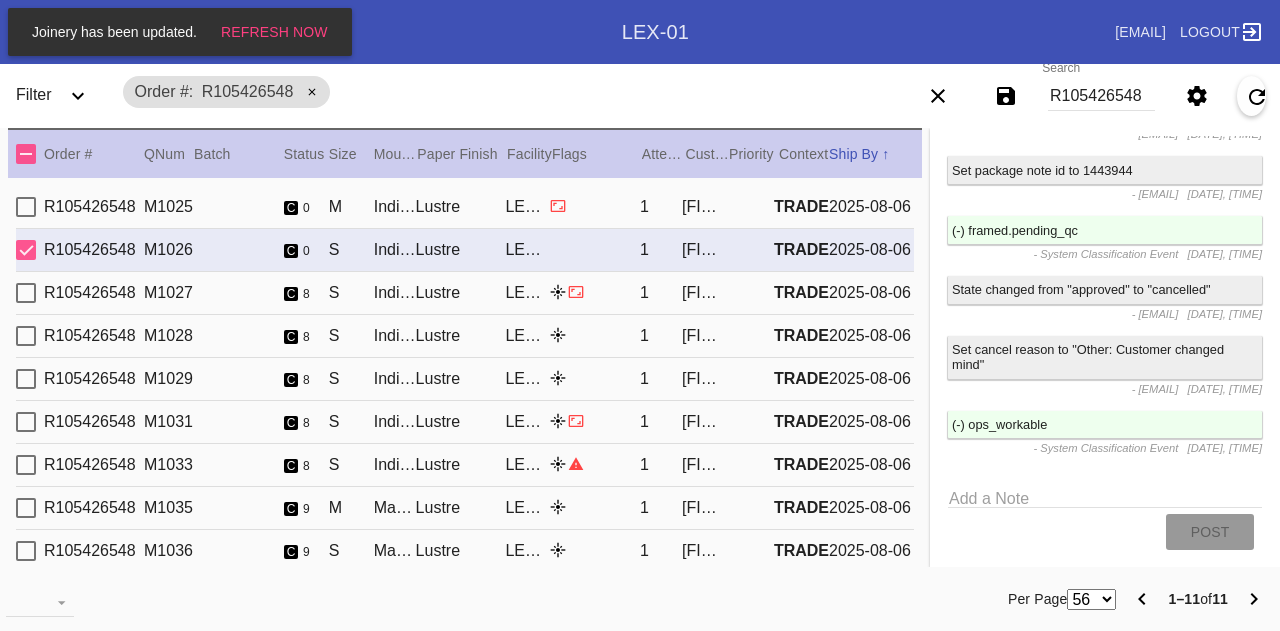 click on "c   8" at bounding box center [306, 293] 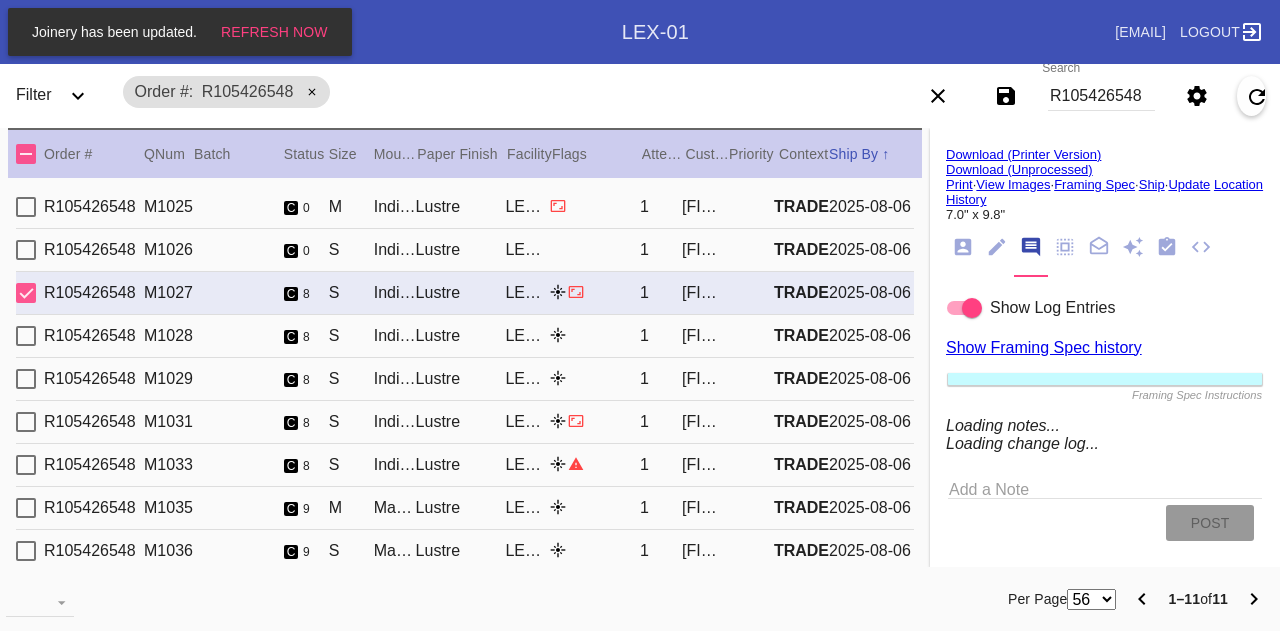 type on "SEPTEMBER 2023" 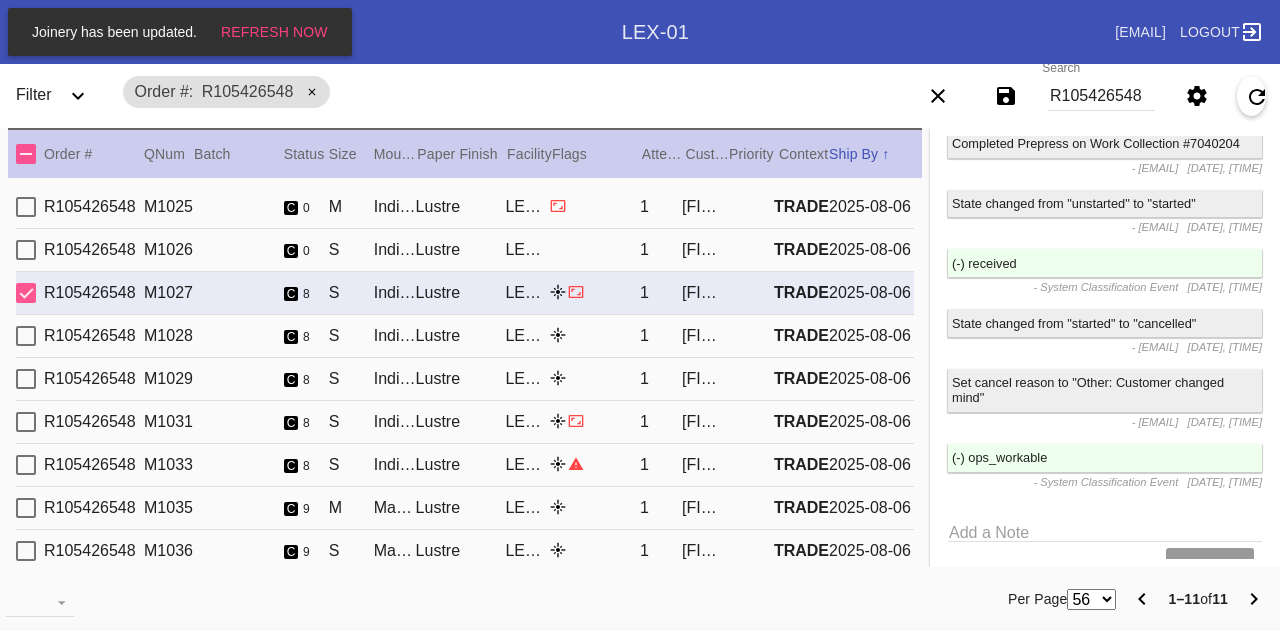 scroll, scrollTop: 1068, scrollLeft: 0, axis: vertical 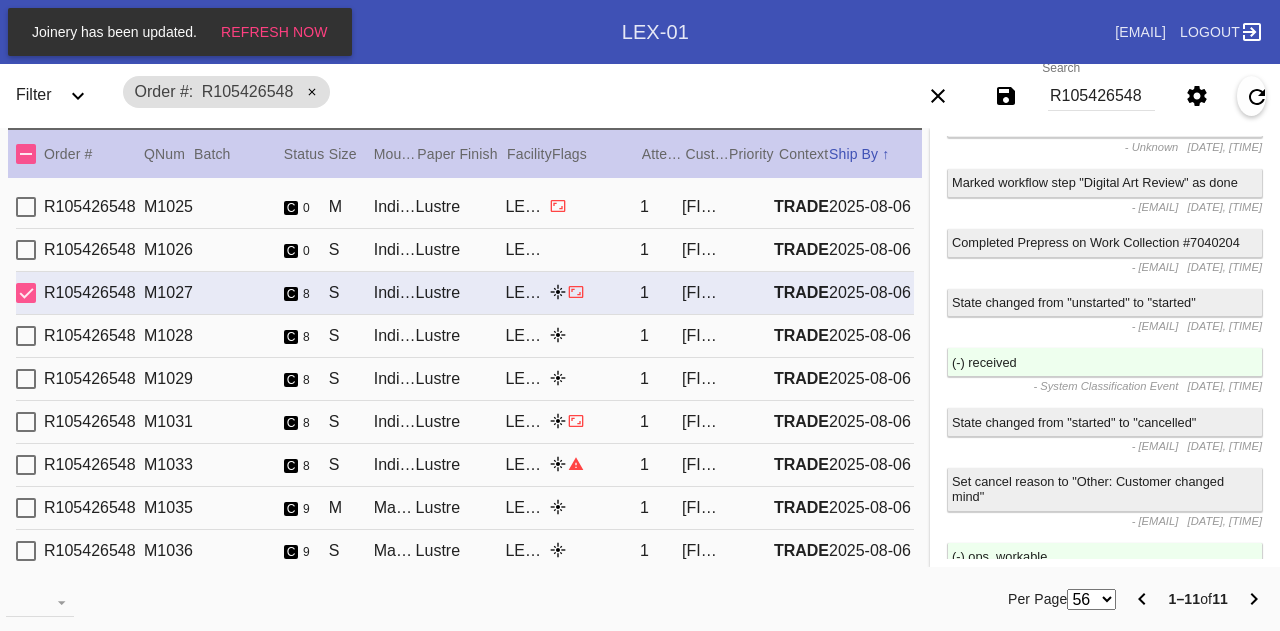 click on "R105426548 M1028 c   8 S Indigo Walnut Gallery / No Mat Lustre LEX-03 1 Lilse McKenna
TRADE 2025-08-06" at bounding box center (465, 336) 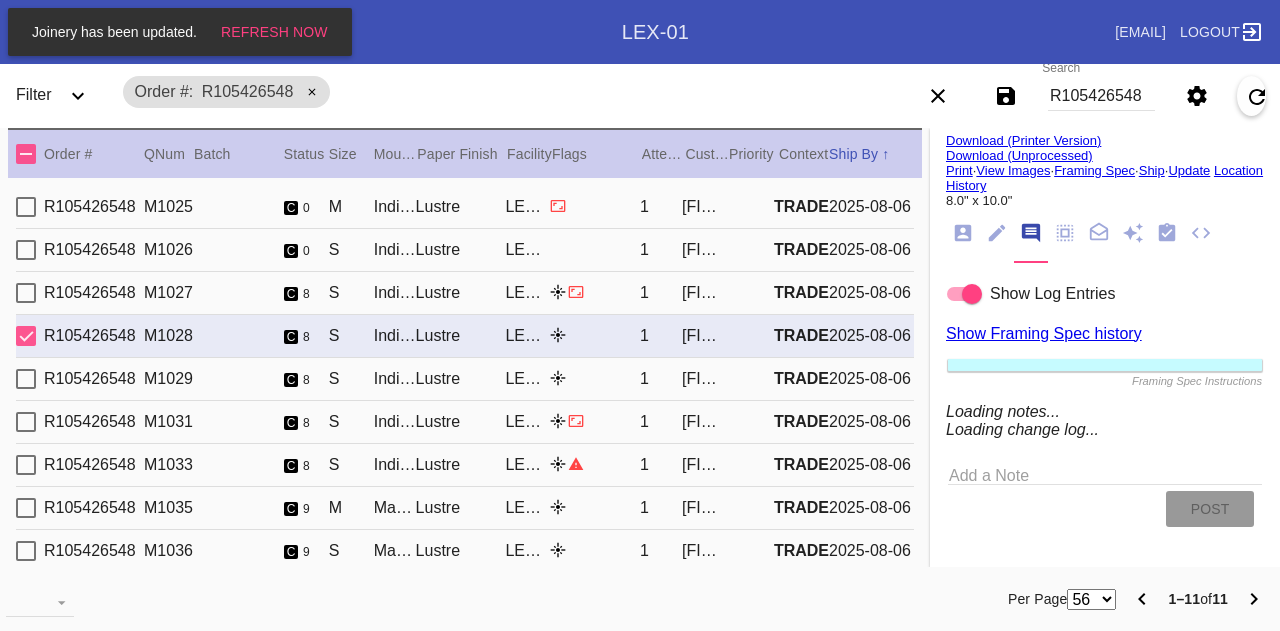 type on "[MONTH] [YEAR]" 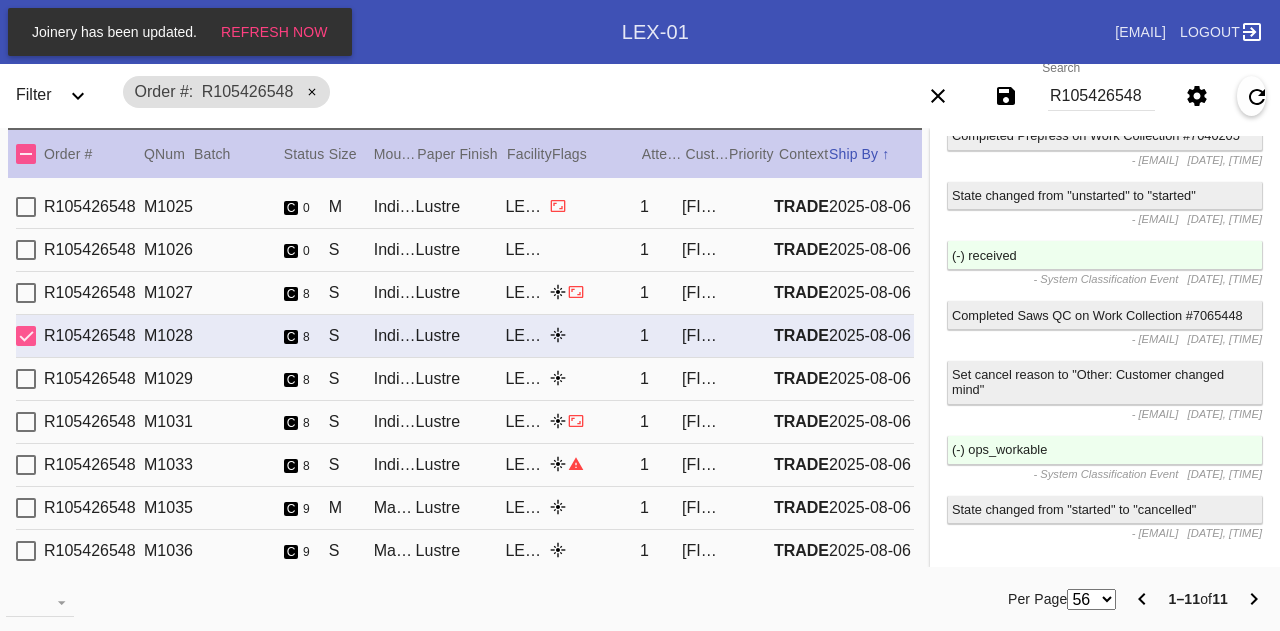 scroll, scrollTop: 1144, scrollLeft: 0, axis: vertical 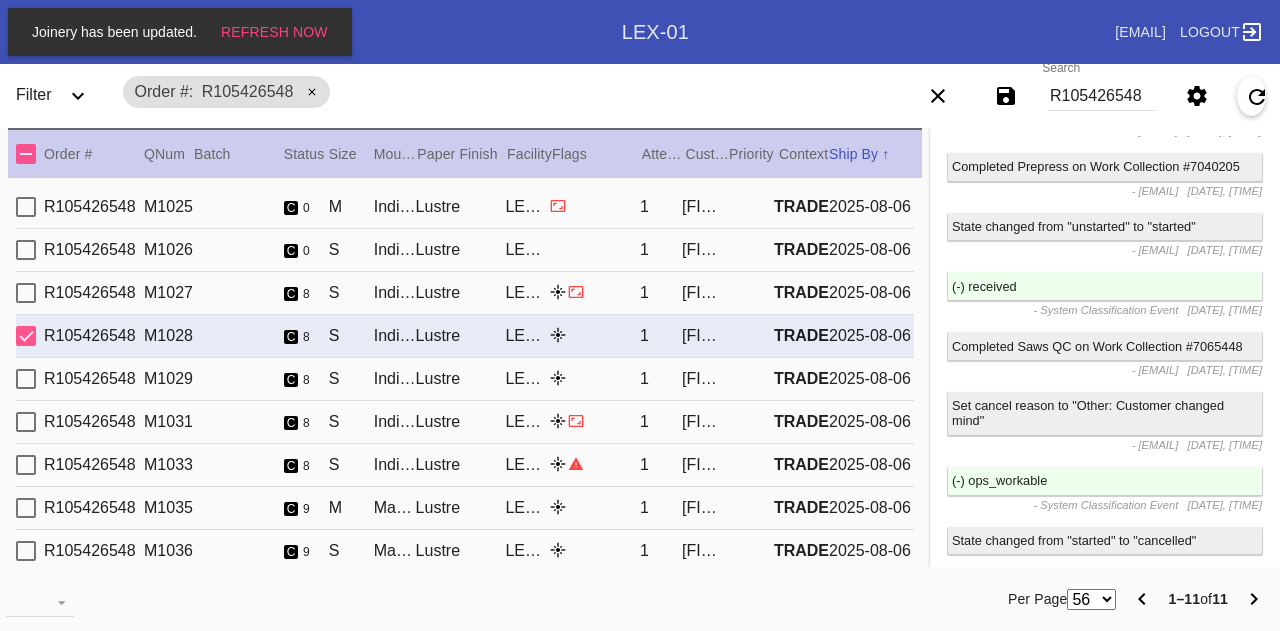 click on "R105426548 M1029 c   8 S Indigo Walnut Gallery / Dove White Lustre LEX-03 1 Lilse McKenna
TRADE 2025-08-06" at bounding box center (465, 379) 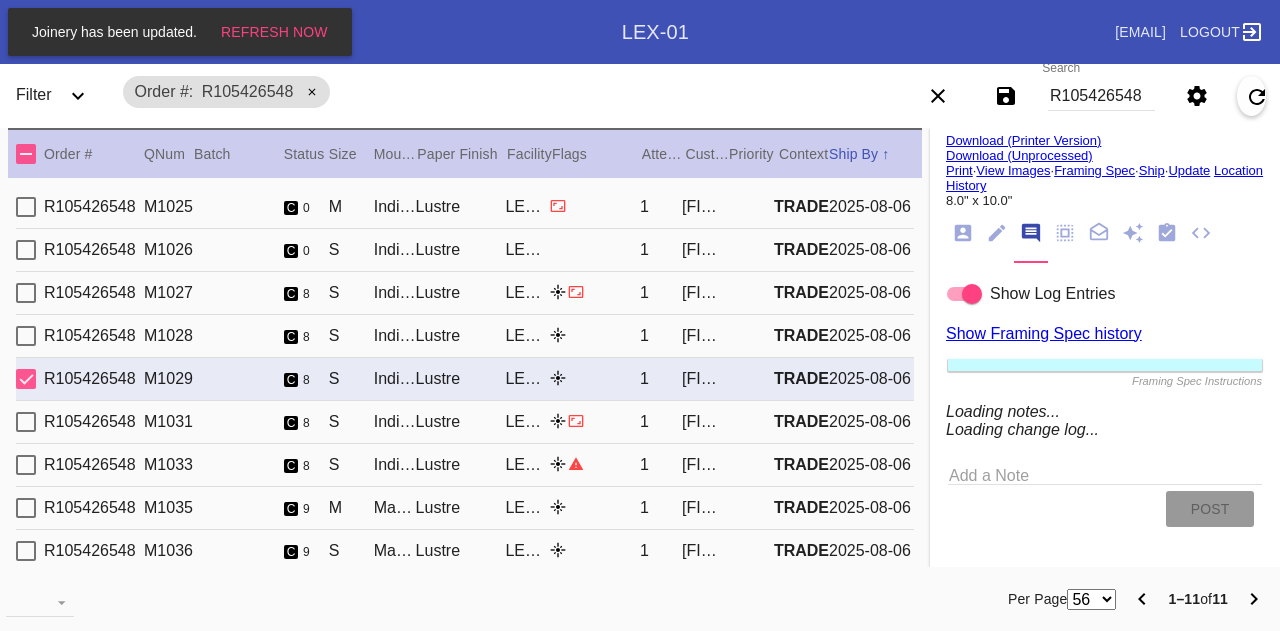 type on "MAY 2023" 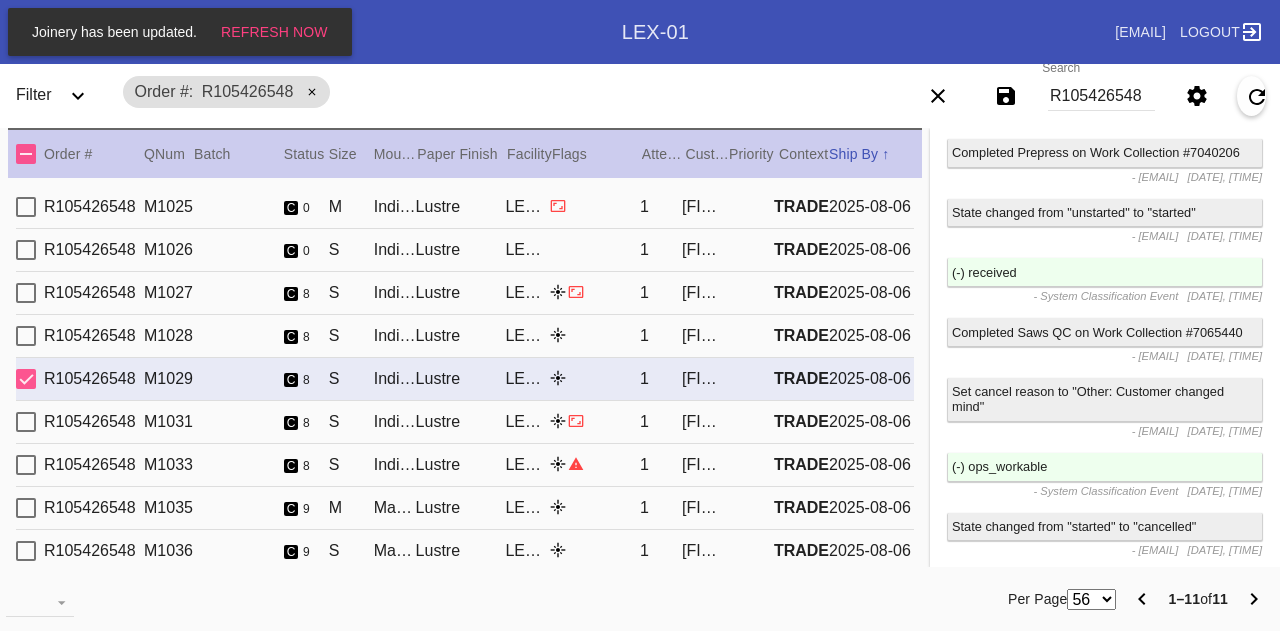 scroll, scrollTop: 1144, scrollLeft: 0, axis: vertical 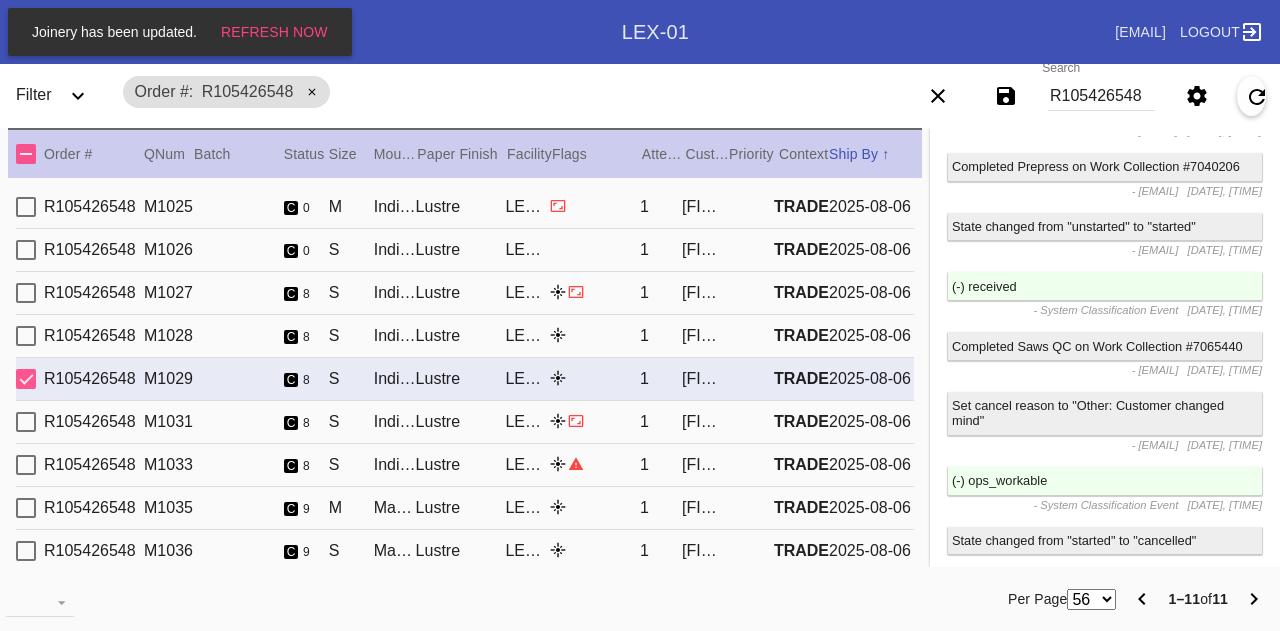click on "M1031" at bounding box center (169, 422) 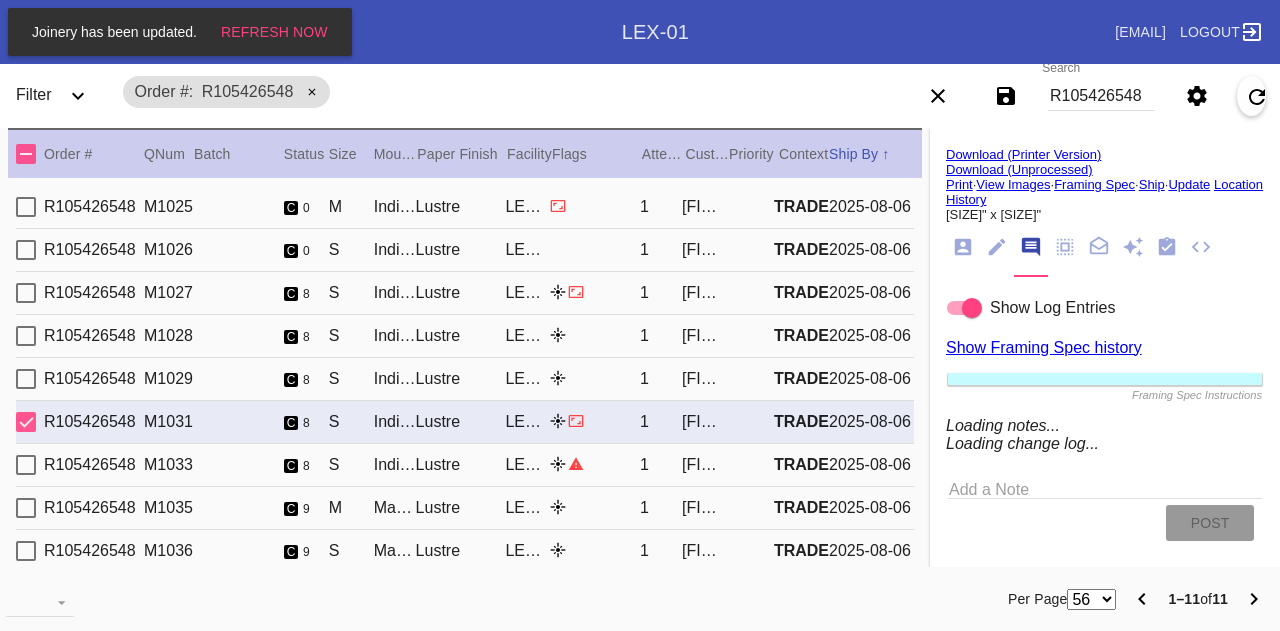 type on "JUNE 2025" 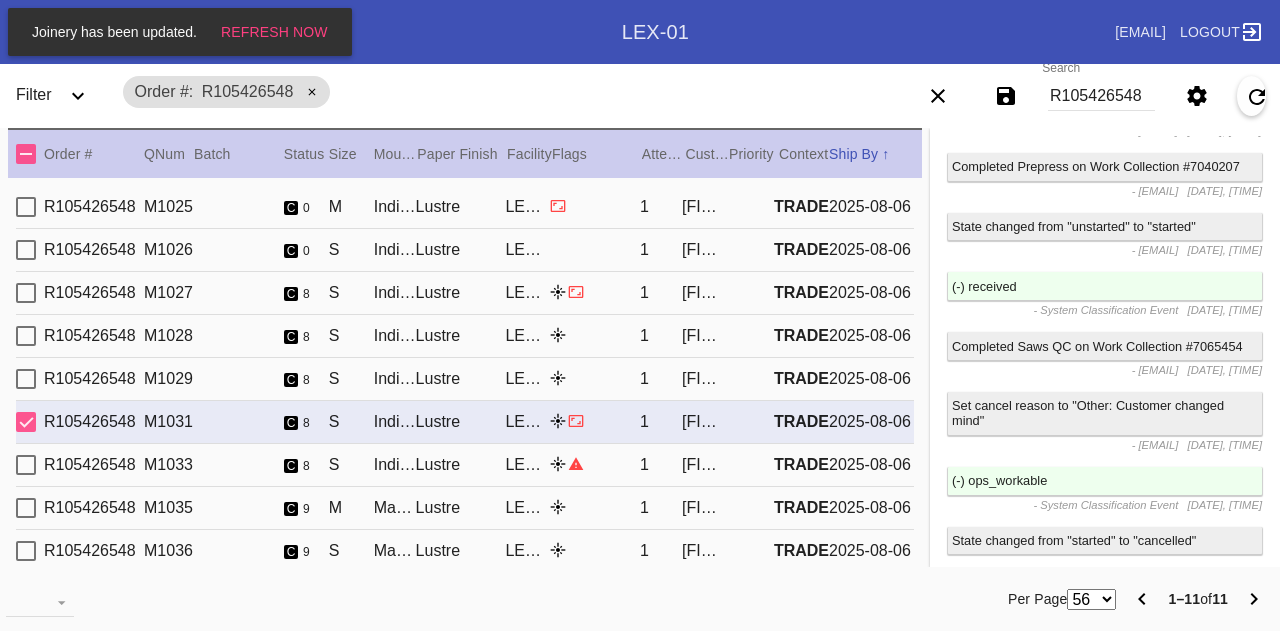 scroll, scrollTop: 1044, scrollLeft: 0, axis: vertical 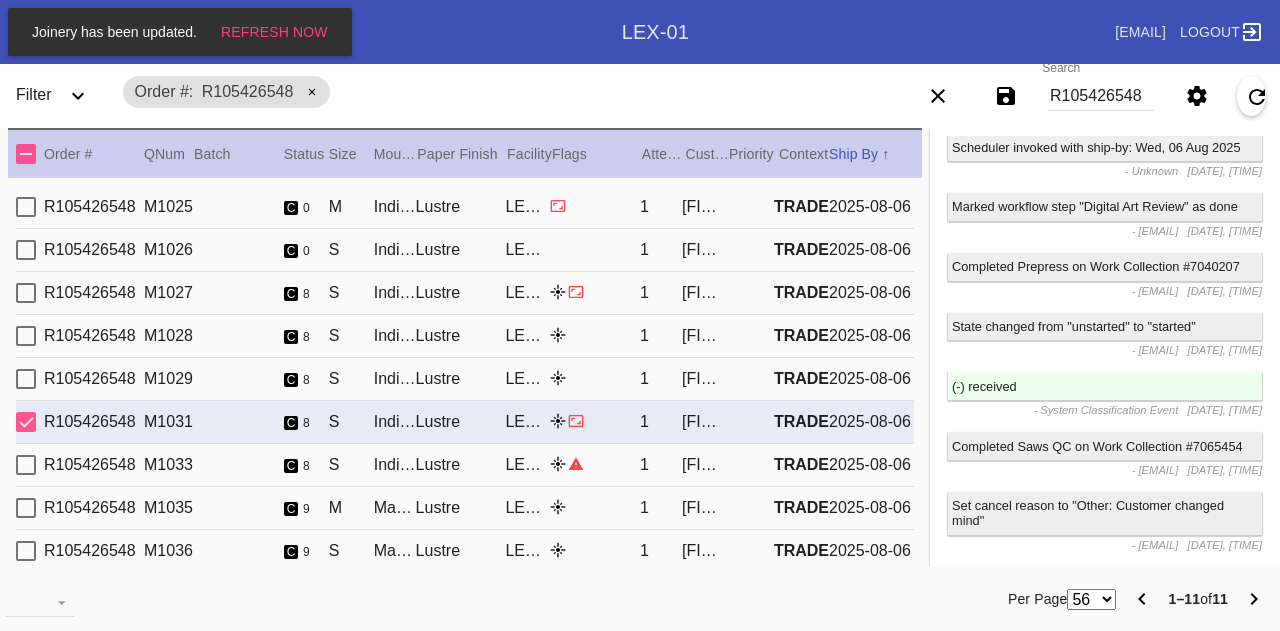 click on "M1033" at bounding box center (169, 465) 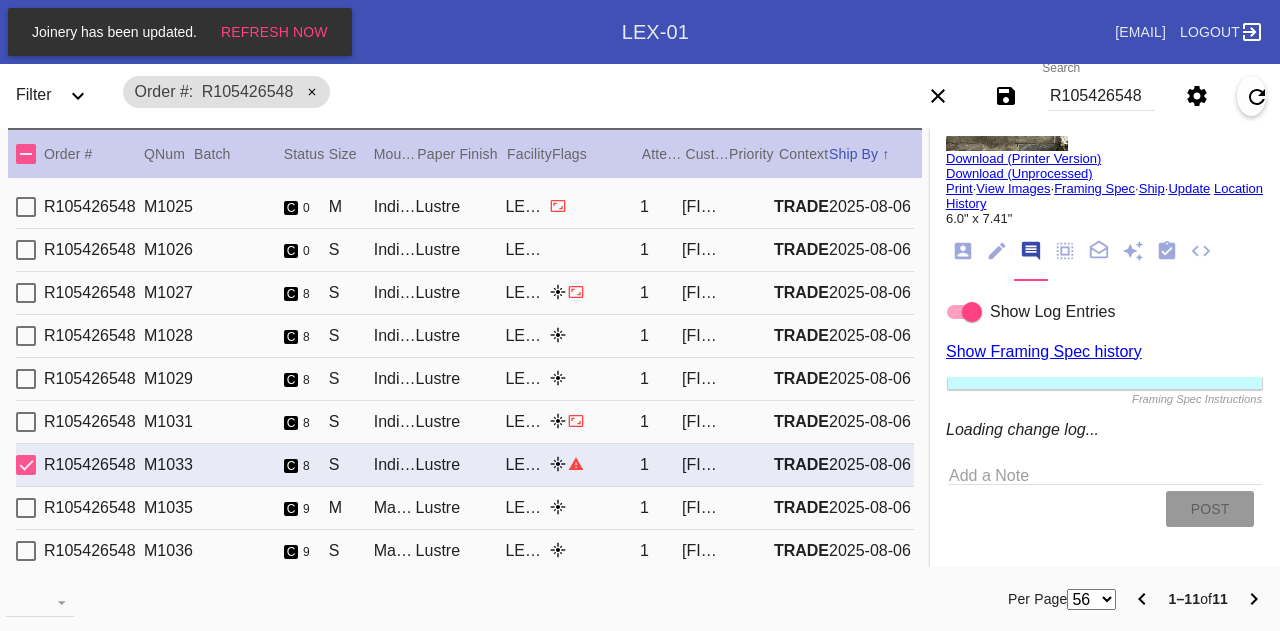 type on "[MONTH] [YEAR]" 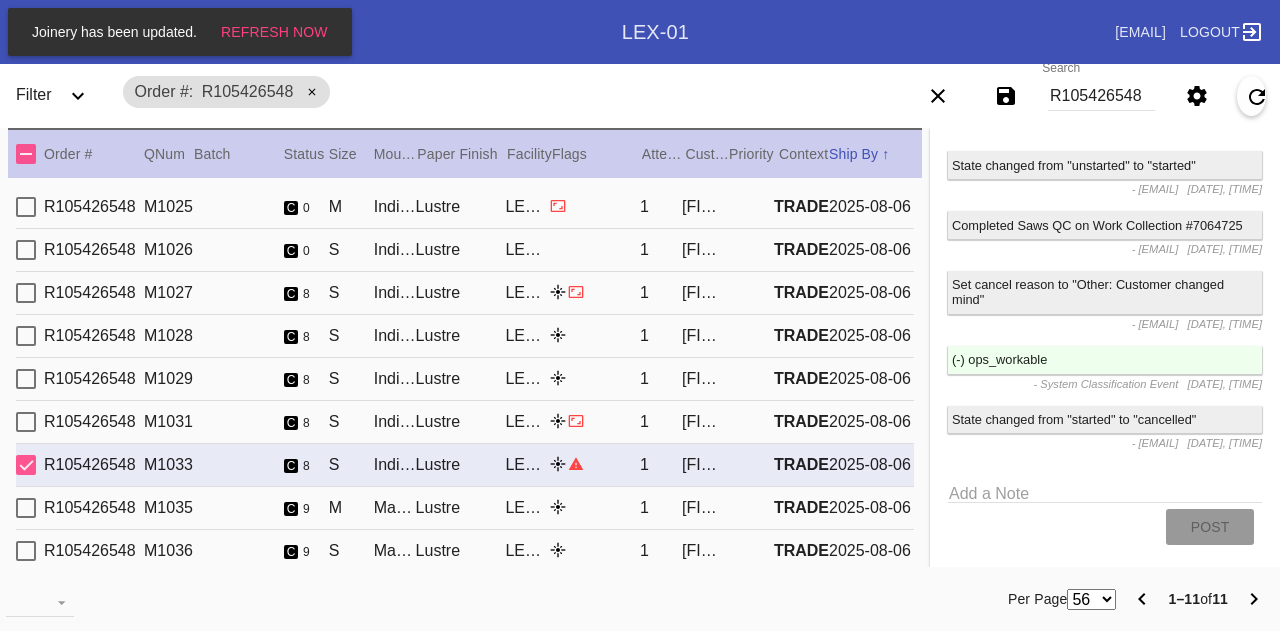 scroll, scrollTop: 1344, scrollLeft: 0, axis: vertical 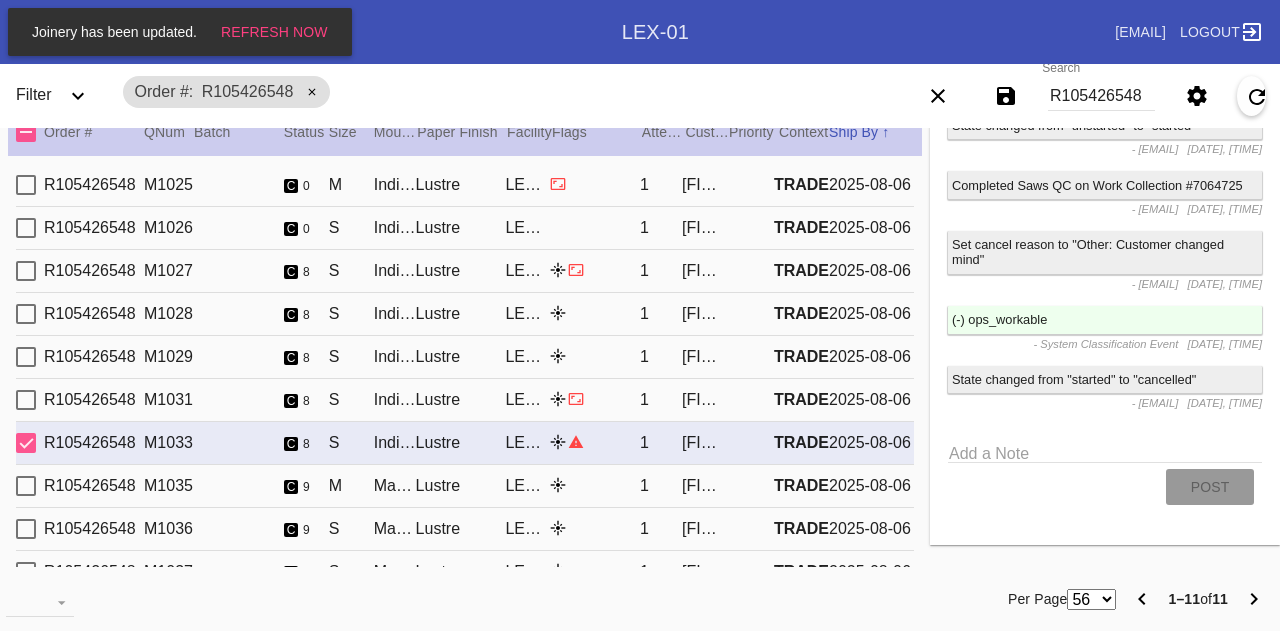 click on "M1035" at bounding box center (169, 486) 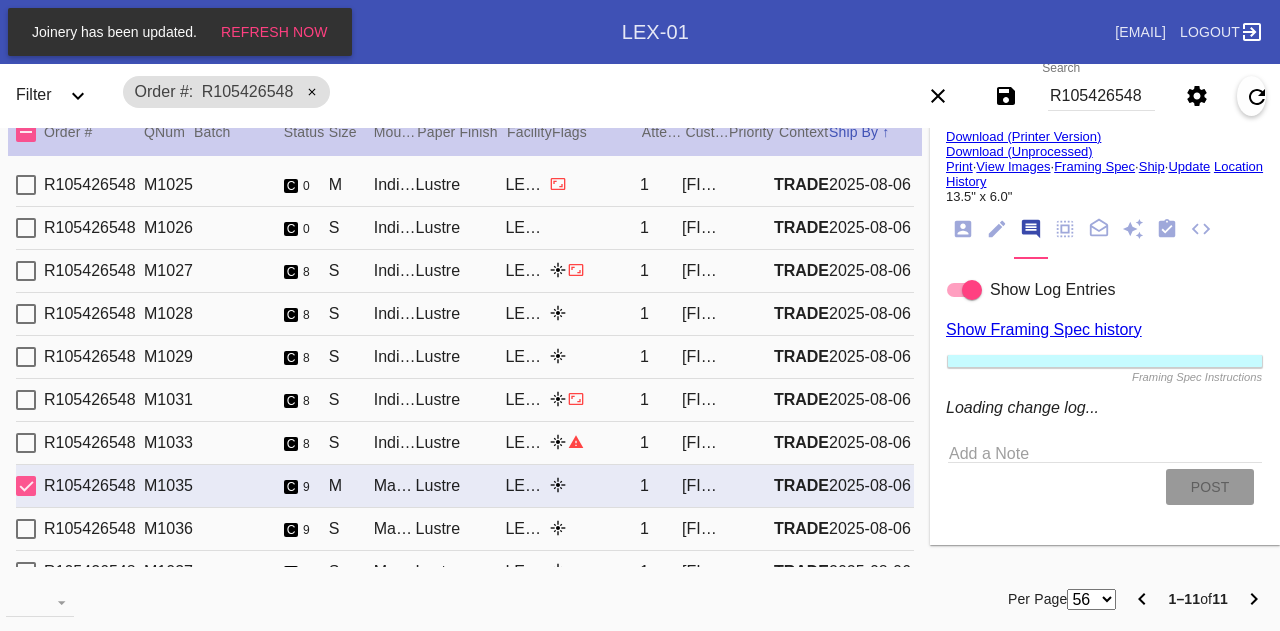 type on "[MONTH] [YEAR]" 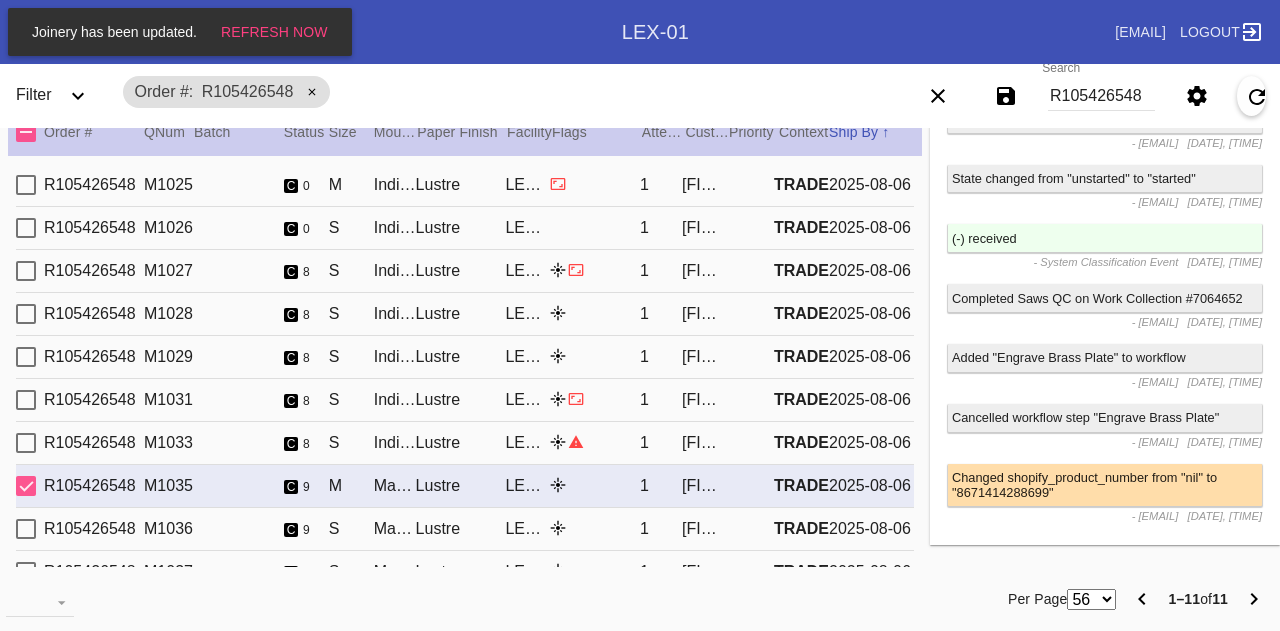 scroll, scrollTop: 1270, scrollLeft: 0, axis: vertical 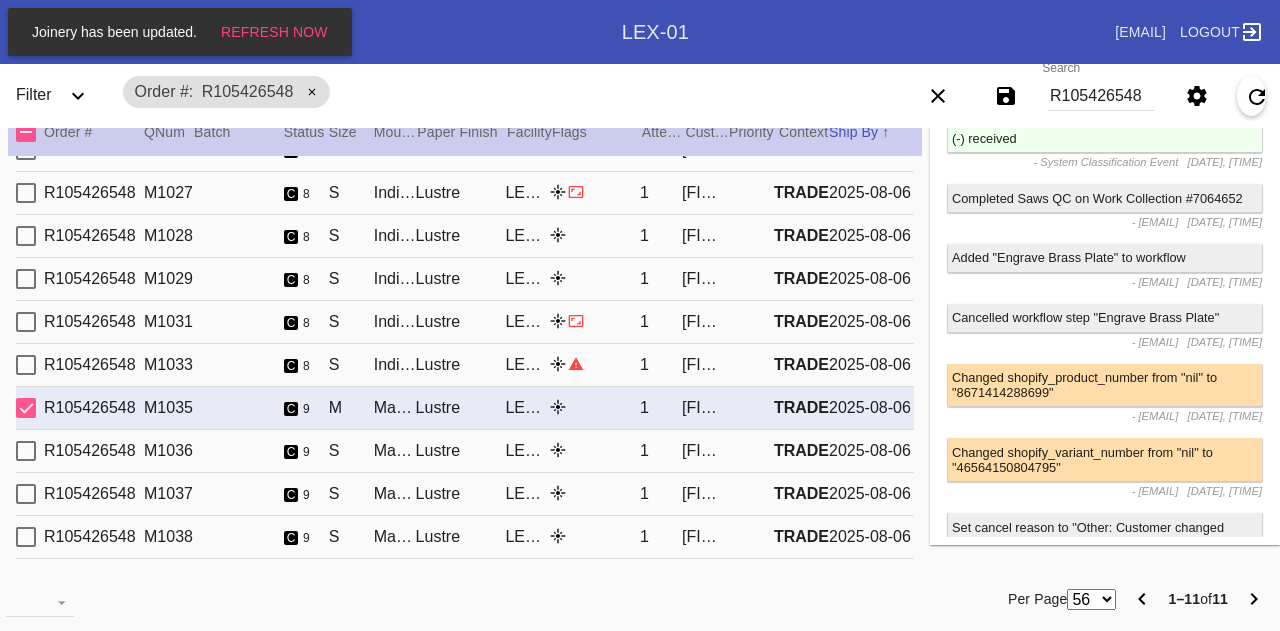 click on "R105426548 M1036 c   9 S Marin / The Quartet Lustre LEX-03 1 [FIRST] [LAST]
TRADE 2025-08-06" at bounding box center (465, 451) 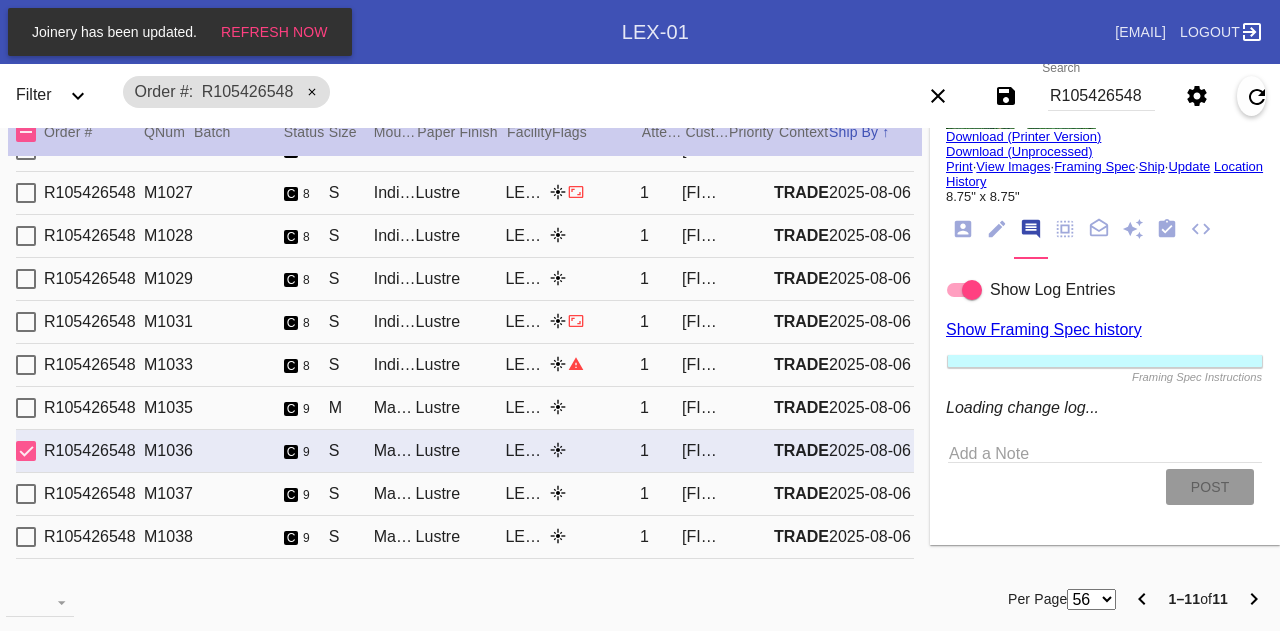 type on "[MONTH] [YEAR]" 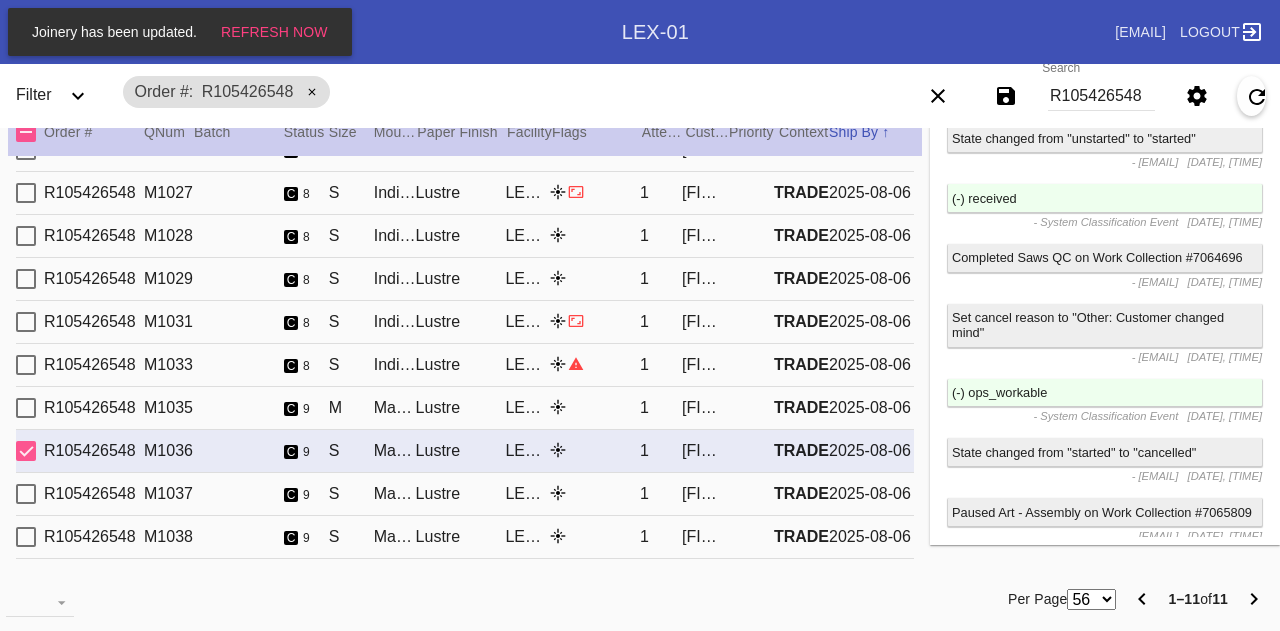 scroll, scrollTop: 0, scrollLeft: 0, axis: both 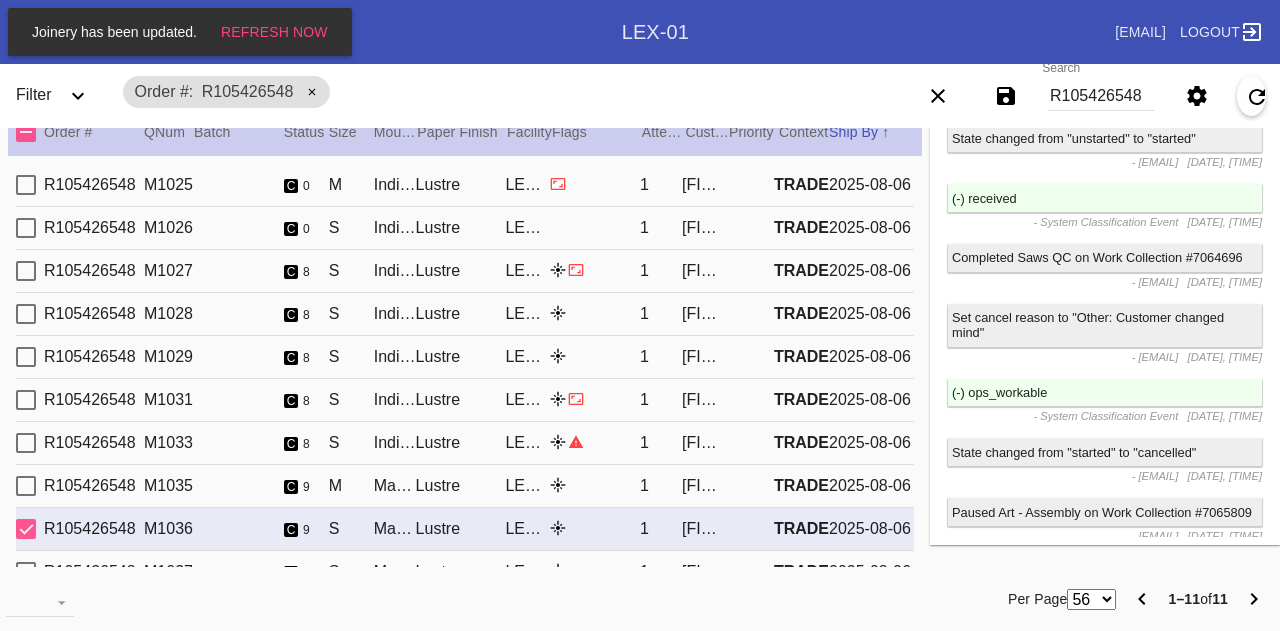 click on "R105426548 M1025 c   0 M Indigo Walnut Gallery / No Mat Lustre LEX-03 1 Lilse McKenna
TRADE 2025-08-06" at bounding box center (465, 185) 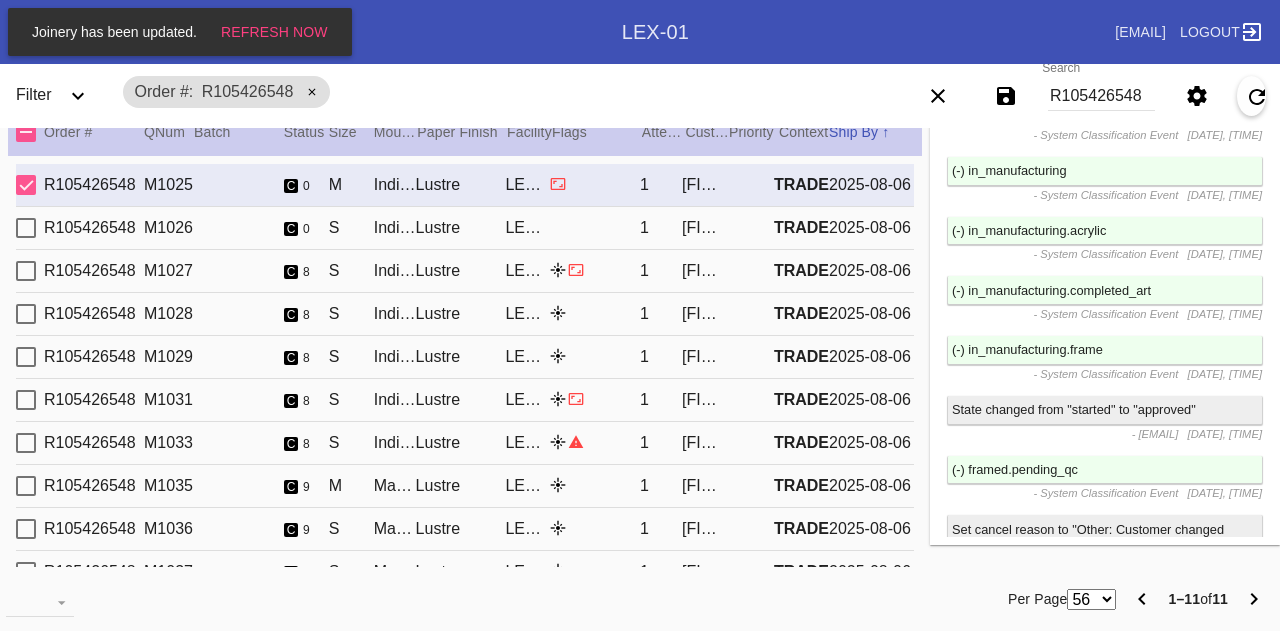 scroll, scrollTop: 2300, scrollLeft: 0, axis: vertical 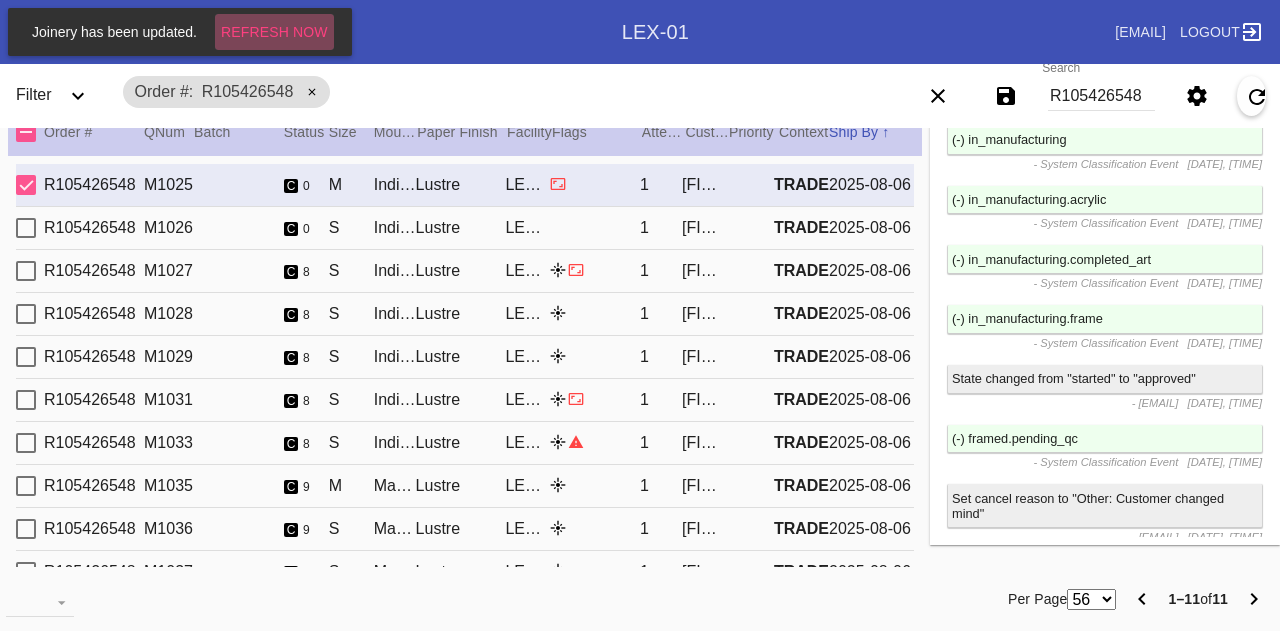 click on "Refresh Now" at bounding box center [274, 32] 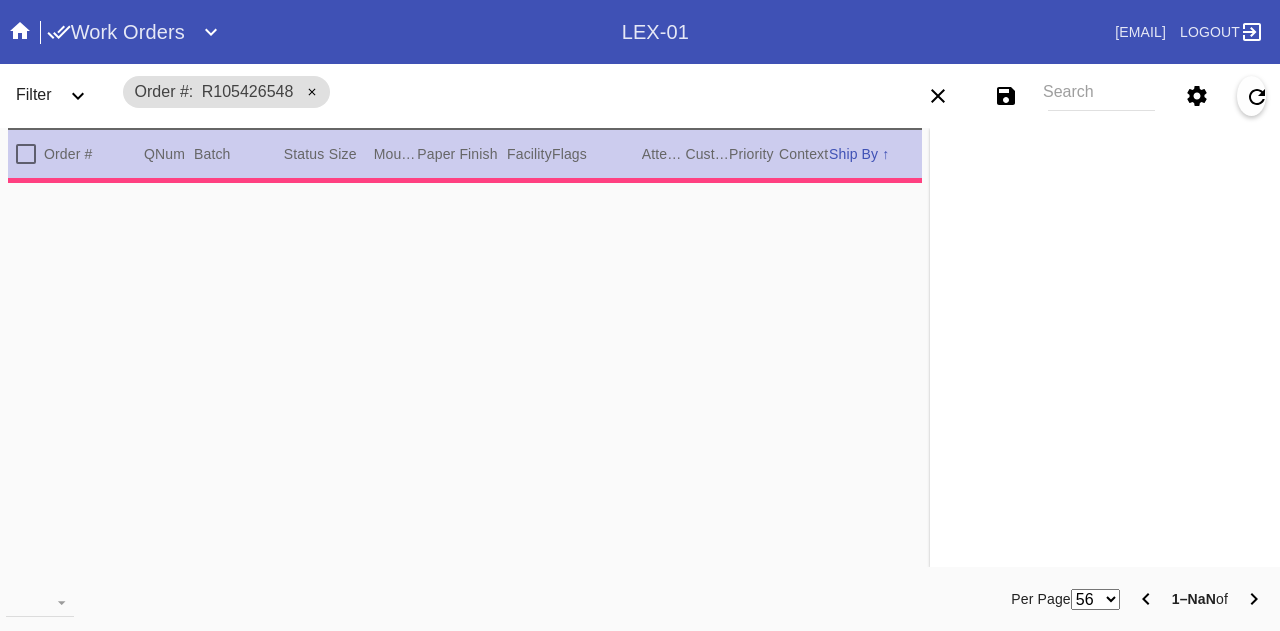 scroll, scrollTop: 0, scrollLeft: 0, axis: both 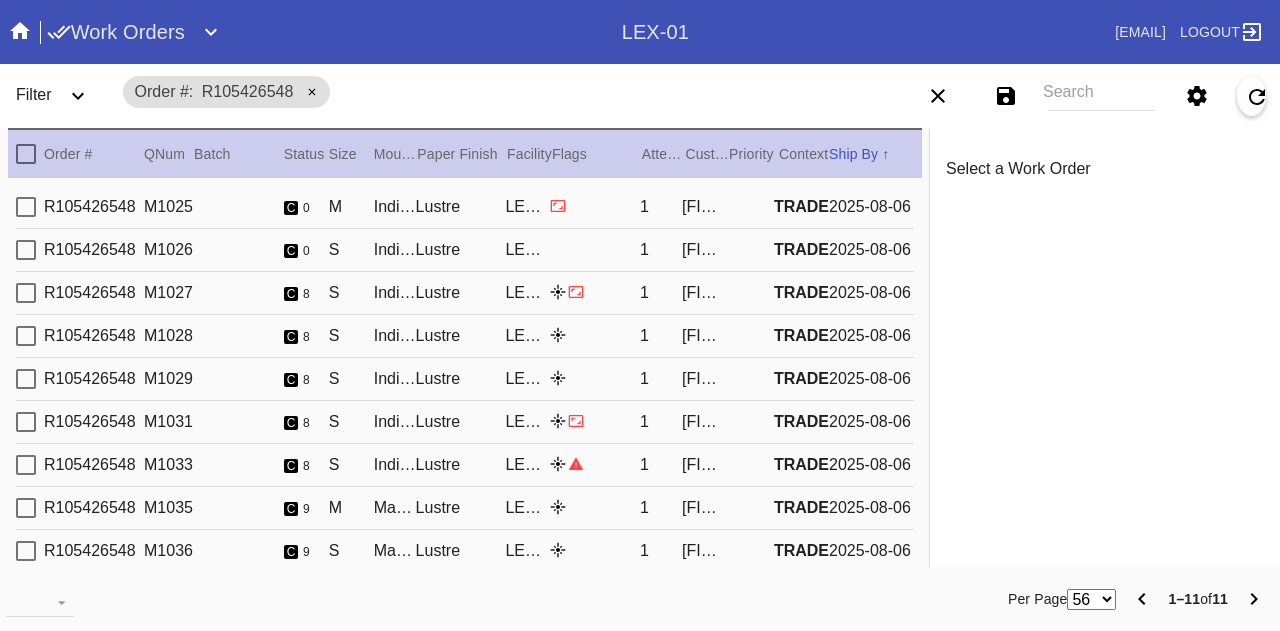 click at bounding box center [26, 336] 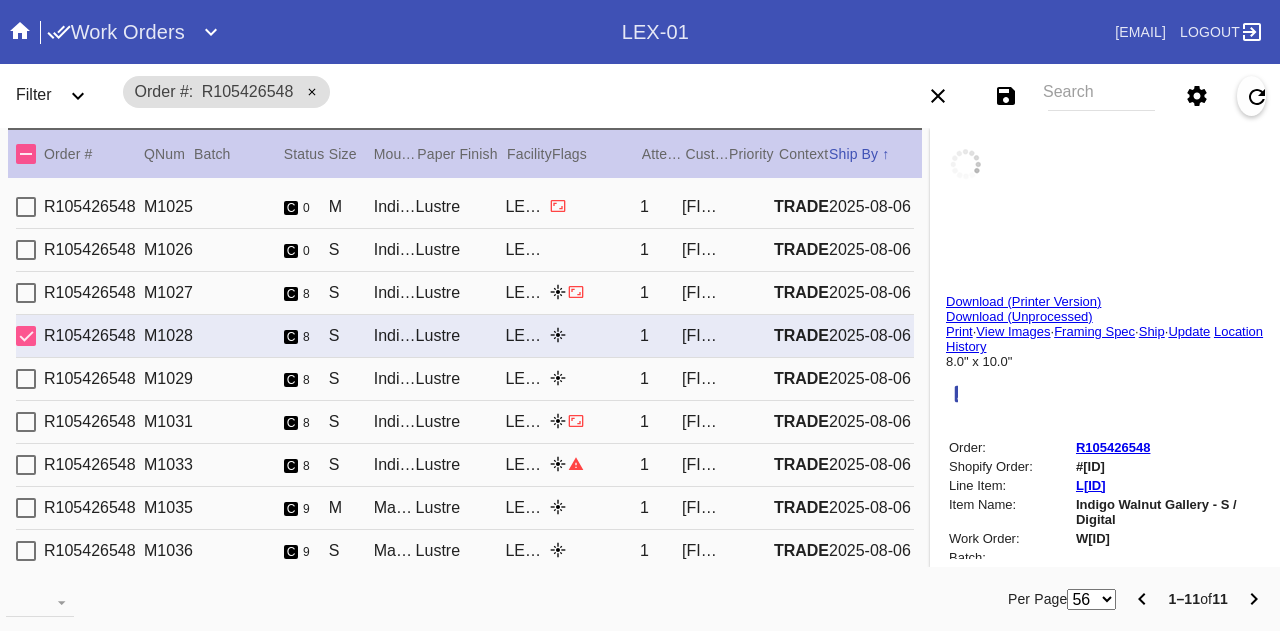 type on "[MONTH] [YEAR]" 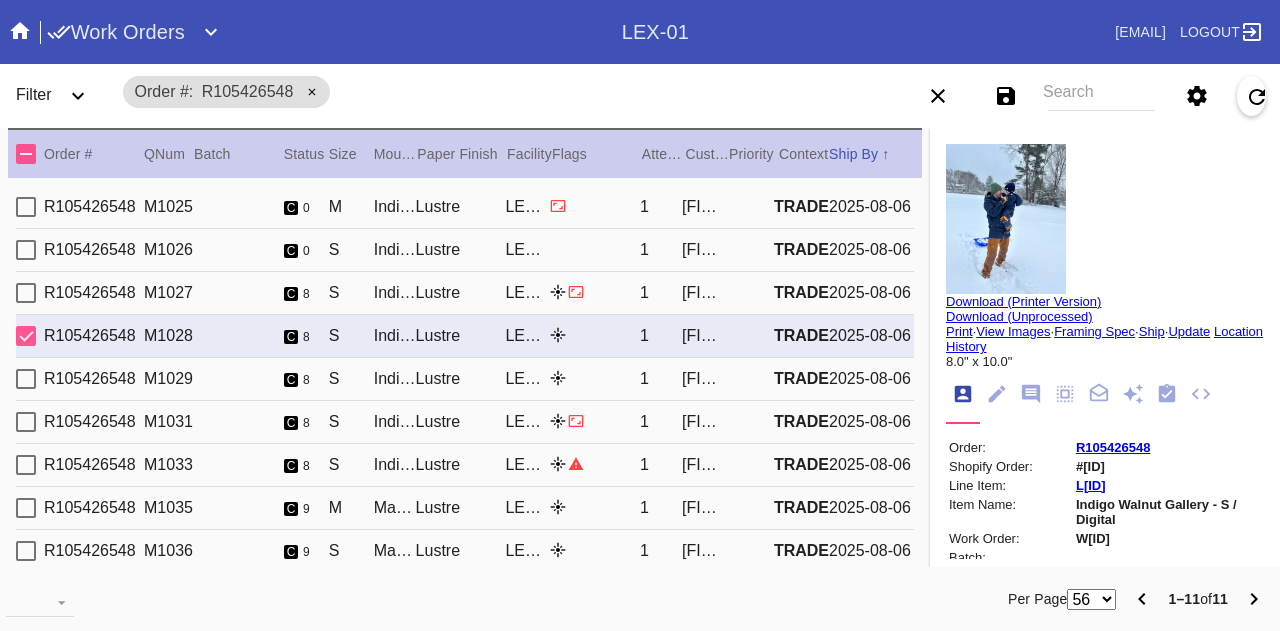 click on "R105426548 M1025 c   0 M Indigo Walnut Gallery / No Mat Lustre LEX-03 1 [FIRST] [LAST]
TRADE 2025-08-06 R105426548 M1026 c   0 S Indigo Walnut Gallery / No Mat Lustre LEX-03 1 [FIRST] [LAST]
TRADE 2025-08-06 R105426548 M1027 c   8 S Indigo Walnut Gallery / No Mat Lustre LEX-03 1 [FIRST] [LAST]
TRADE 2025-08-06 R105426548 M1028 c   8 S Indigo Walnut Gallery / No Mat Lustre LEX-03 1 [FIRST] [LAST]
TRADE 2025-08-06 R105426548 M1029 c   8 S Indigo Walnut Gallery / Dove White Lustre LEX-03 1 [FIRST] [LAST]
TRADE 2025-08-06 R105426548 M1031 c   8 S Indigo Walnut Gallery / No Mat Lustre LEX-03 1 [FIRST] [LAST]
TRADE 2025-08-06 R105426548 M1033 c   8 S Indigo Walnut Gallery / Dove White Lustre LEX-03 1 [FIRST] [LAST]
TRADE 2025-08-06 R105426548 M1035 c   9 M Marin / The Horizontal Trio Lustre LEX-03 1 [FIRST] [LAST]
TRADE 2025-08-06 R105426548 M1036 c   9 S Marin / The Quartet Lustre LEX-03 1 [FIRST] [LAST]
TRADE 2025-08-06 R105426548 M1037 c   9 S Marin / The Quartet Lustre 1" at bounding box center [465, 383] 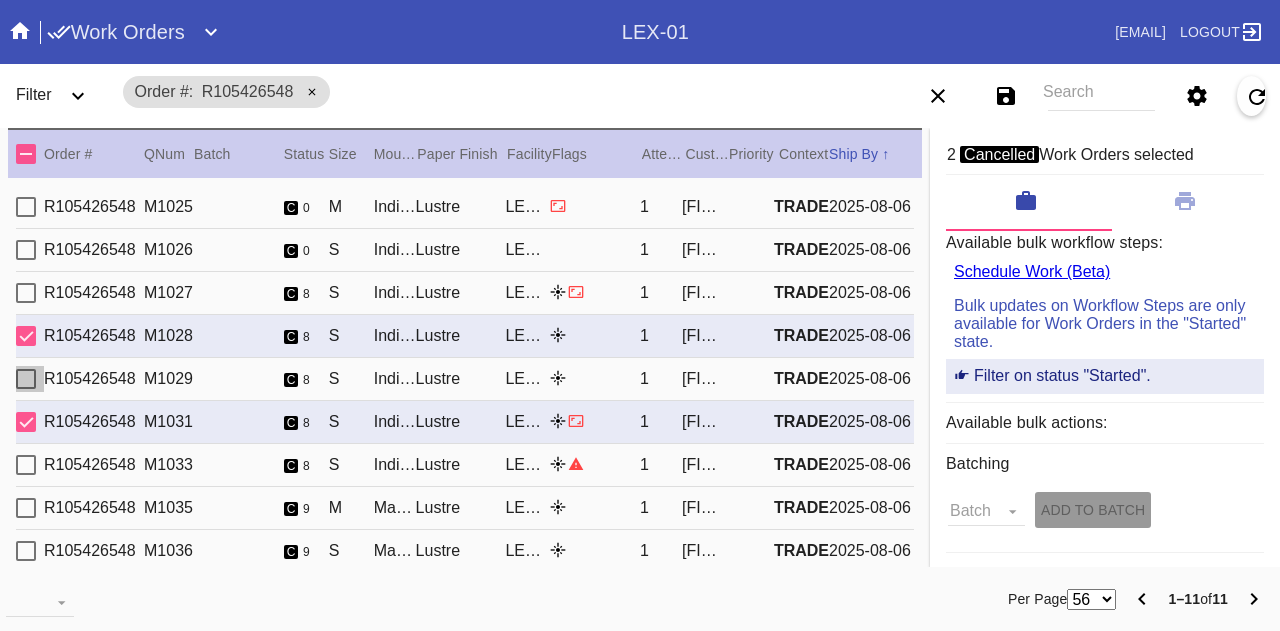 click at bounding box center [26, 379] 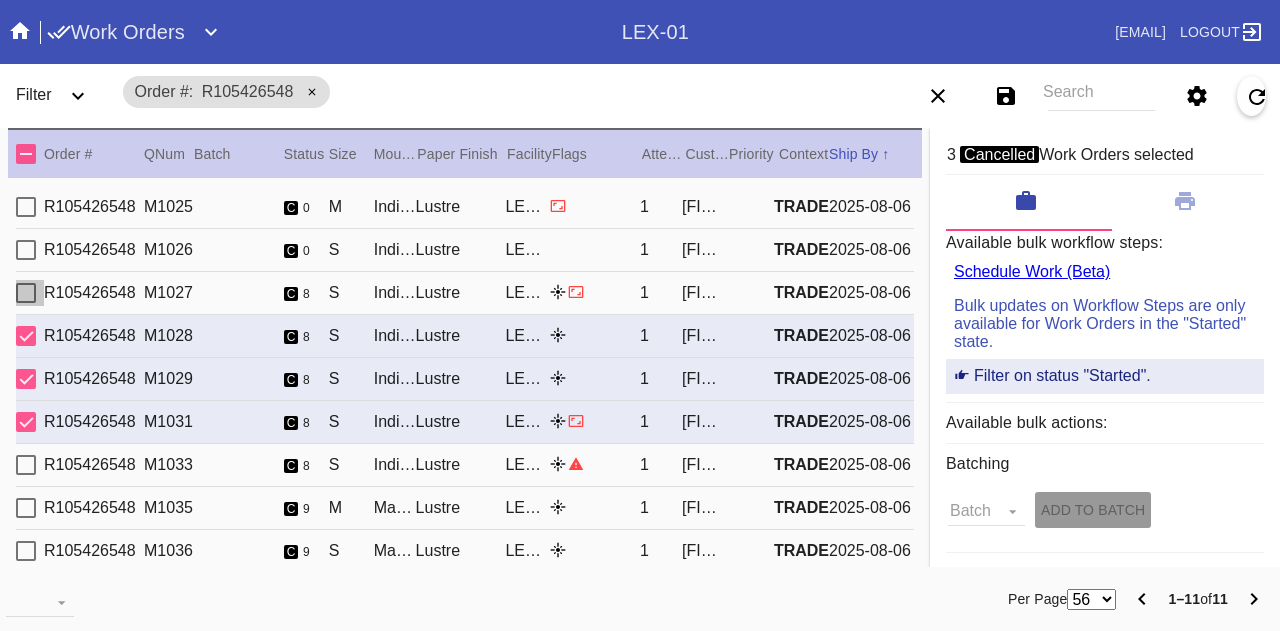 click at bounding box center [26, 293] 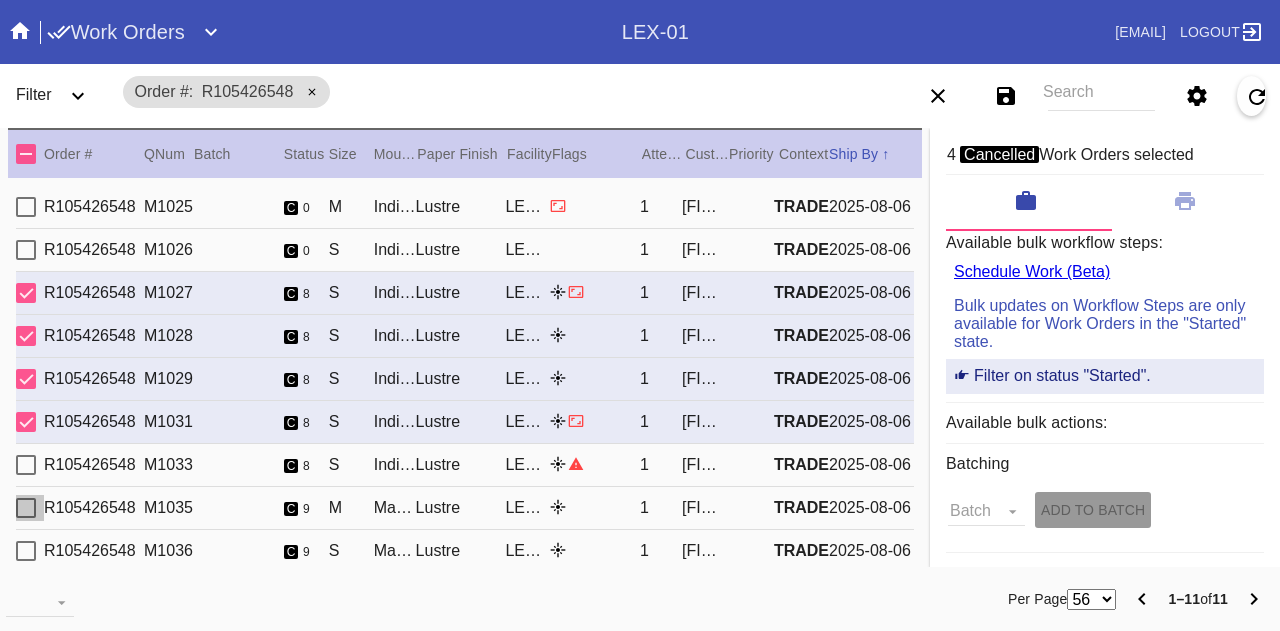 click at bounding box center [26, 508] 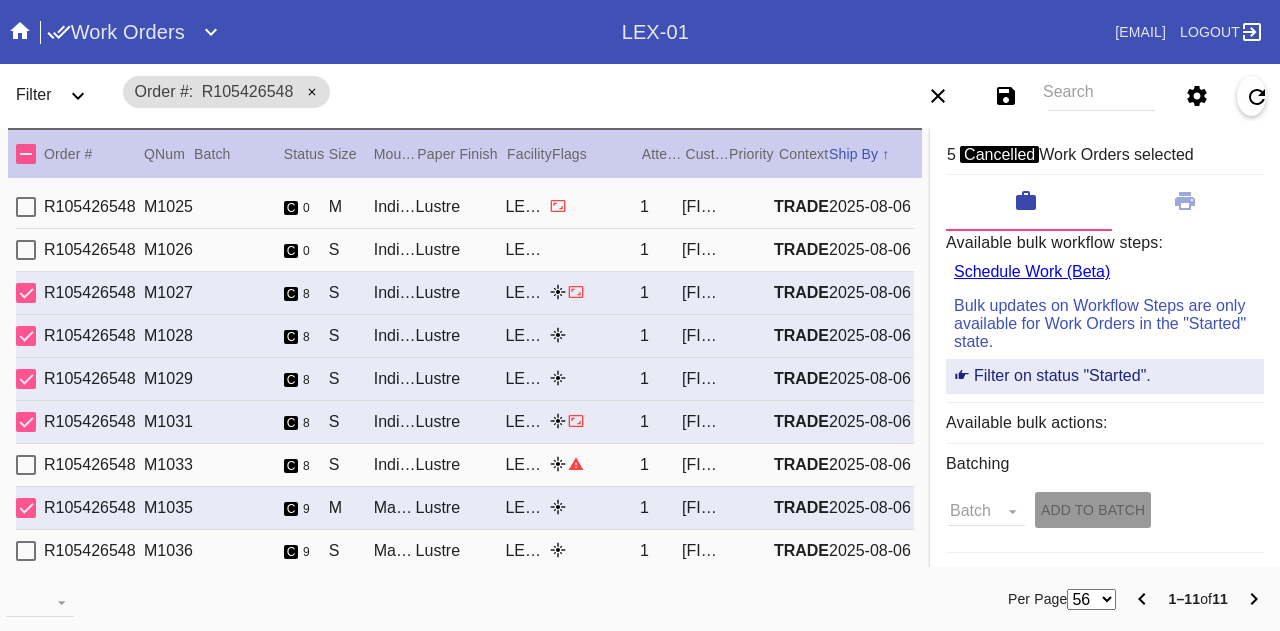 scroll, scrollTop: 81, scrollLeft: 0, axis: vertical 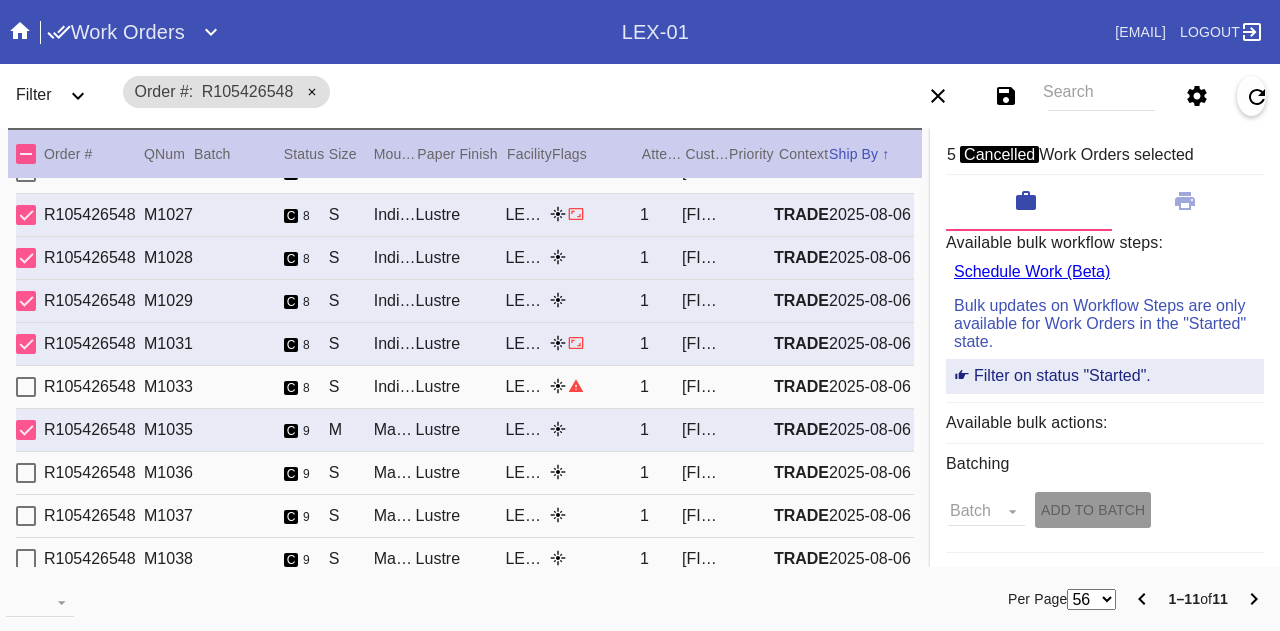 click at bounding box center (26, 559) 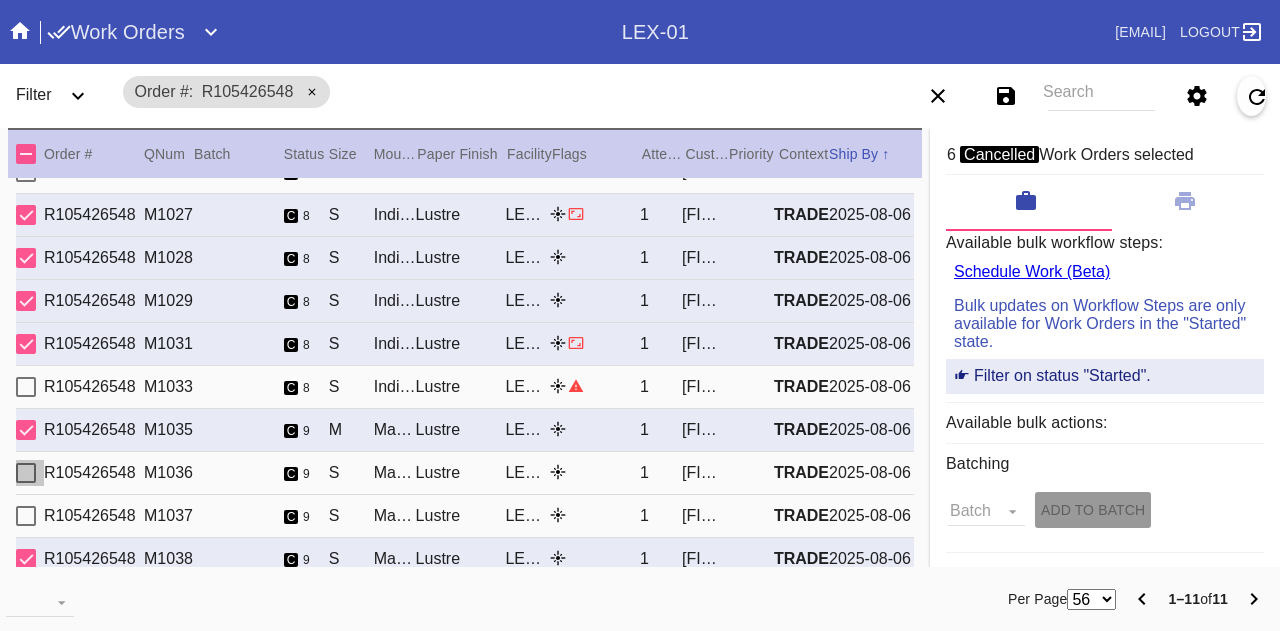 click at bounding box center [26, 473] 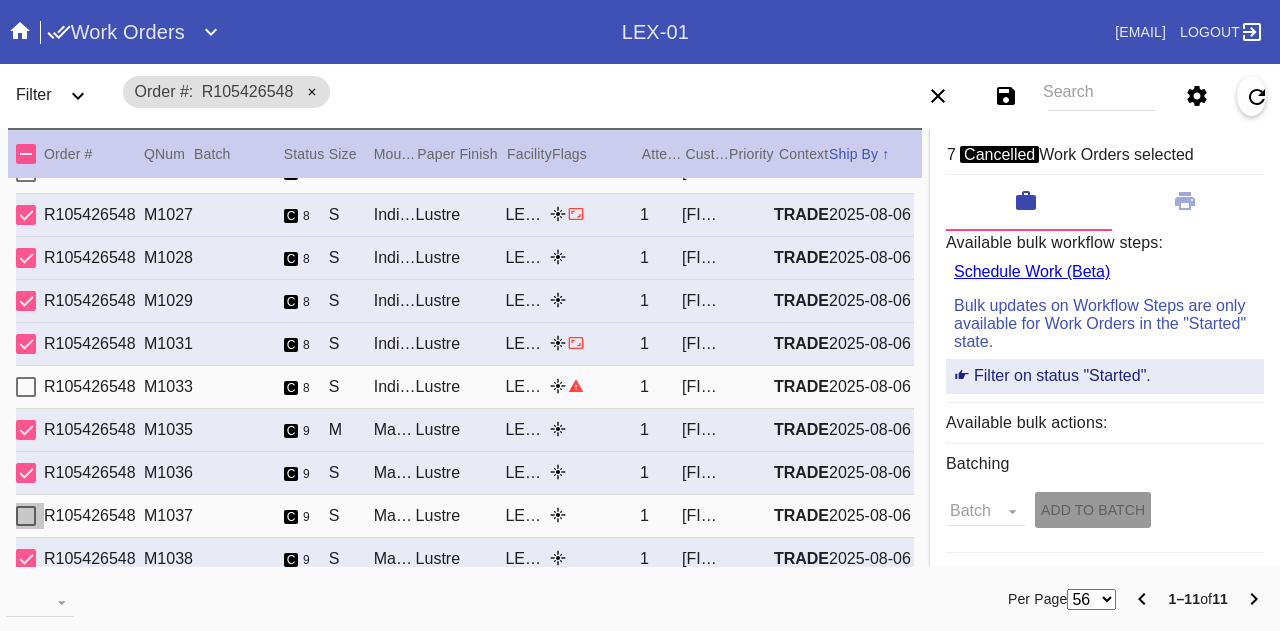 click at bounding box center [26, 516] 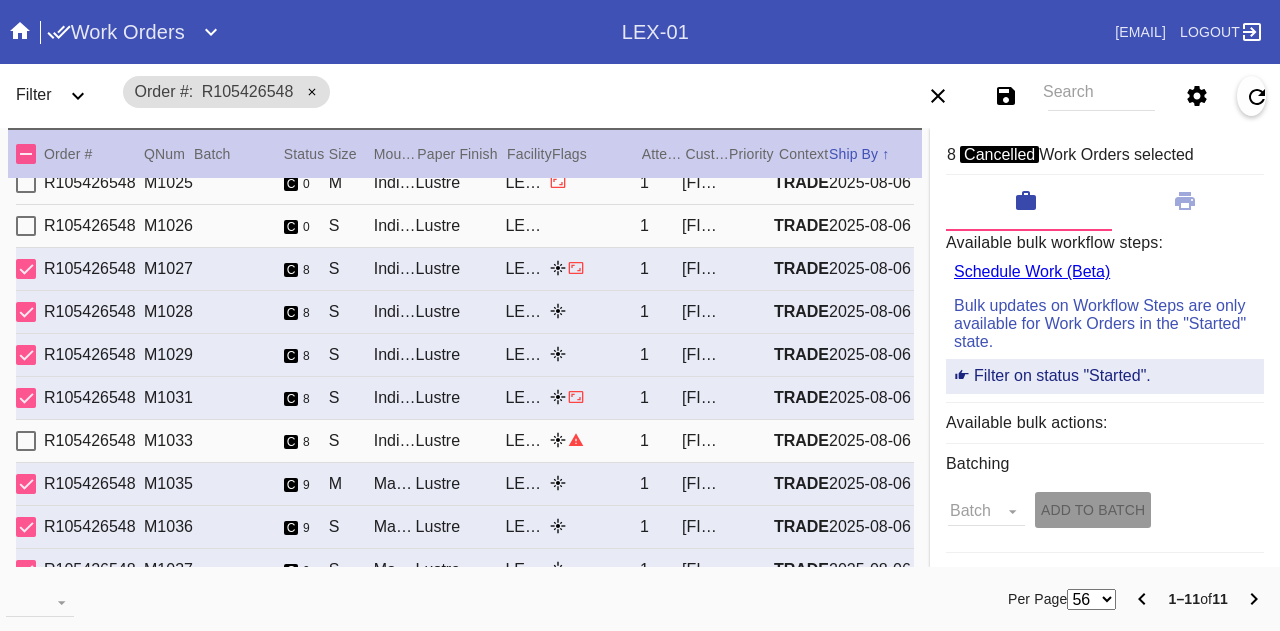 scroll, scrollTop: 0, scrollLeft: 0, axis: both 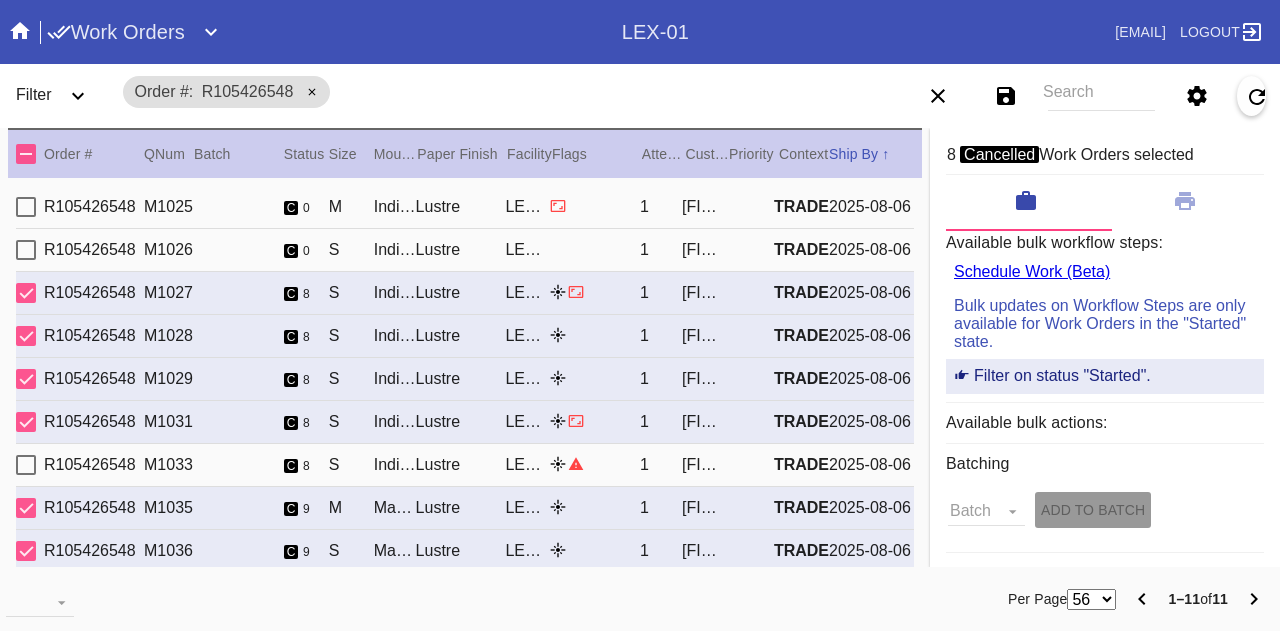 click at bounding box center (26, 207) 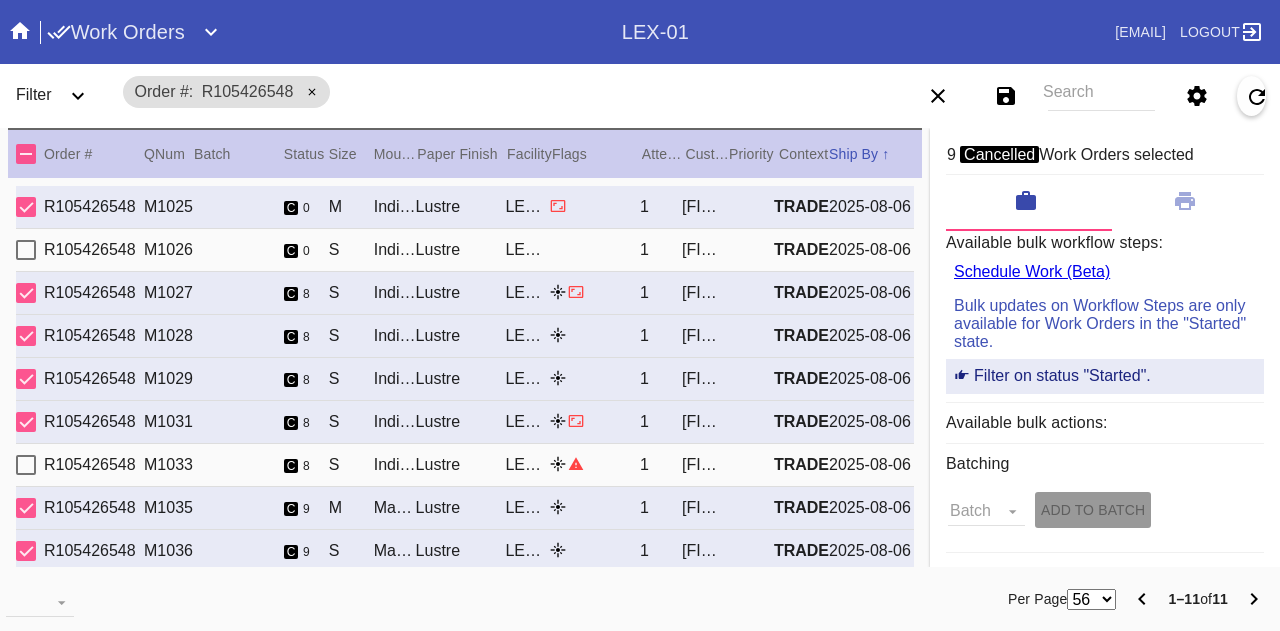 click at bounding box center [26, 250] 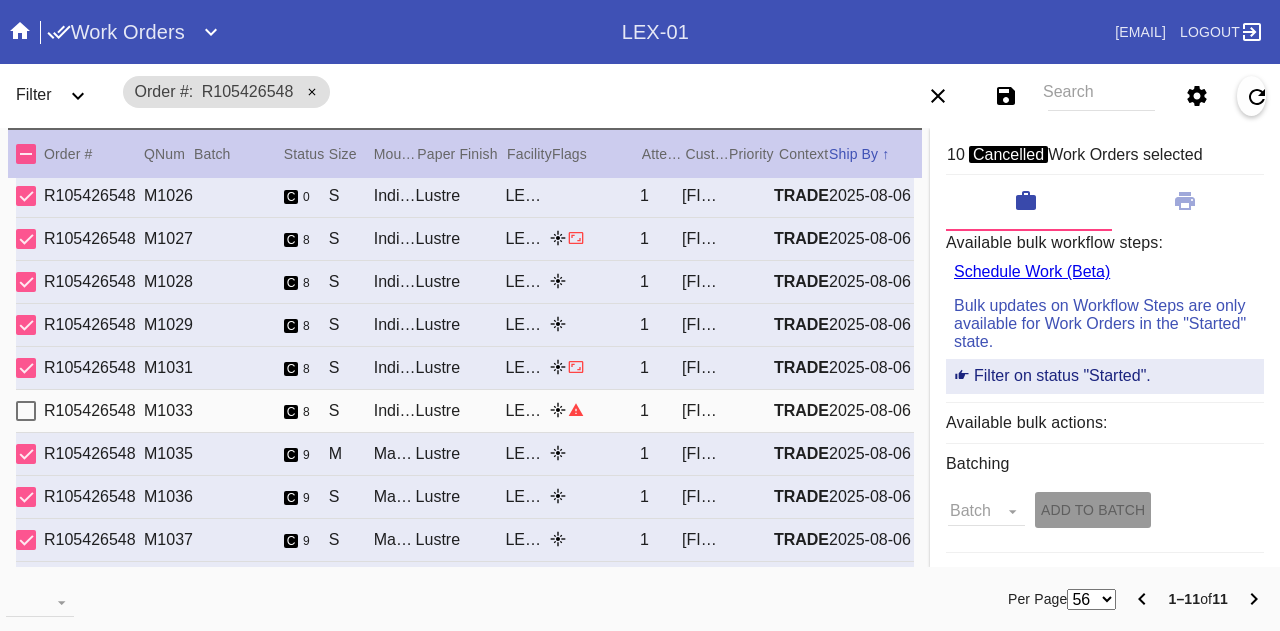 scroll, scrollTop: 81, scrollLeft: 0, axis: vertical 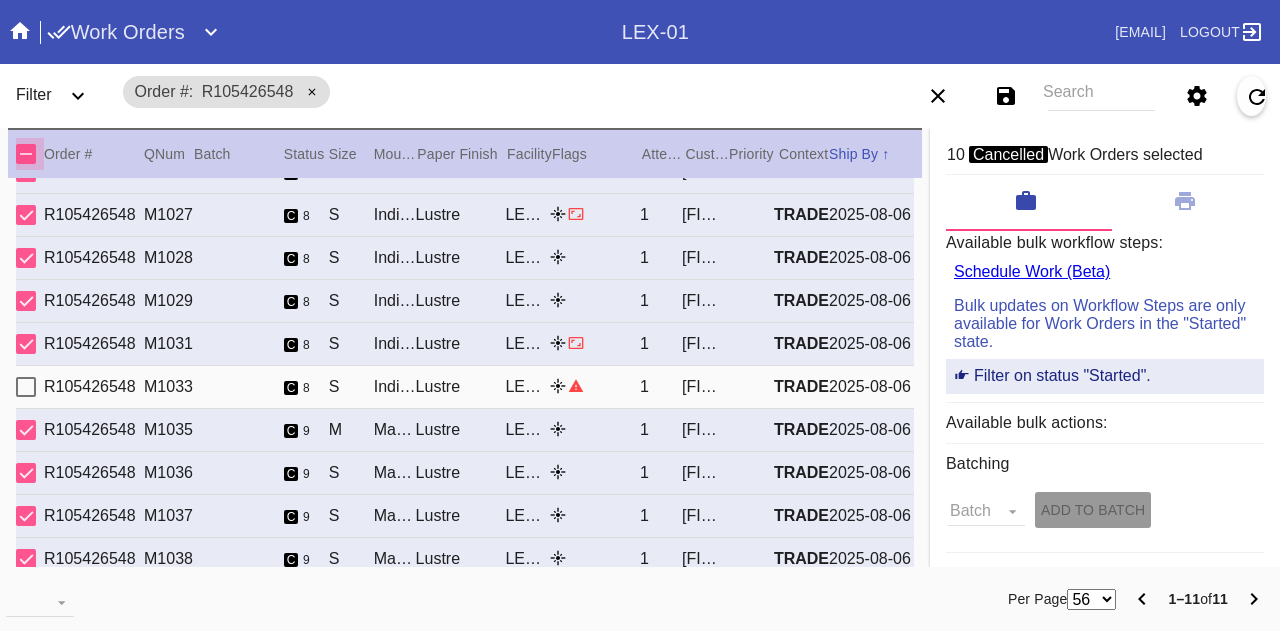 click at bounding box center (26, 154) 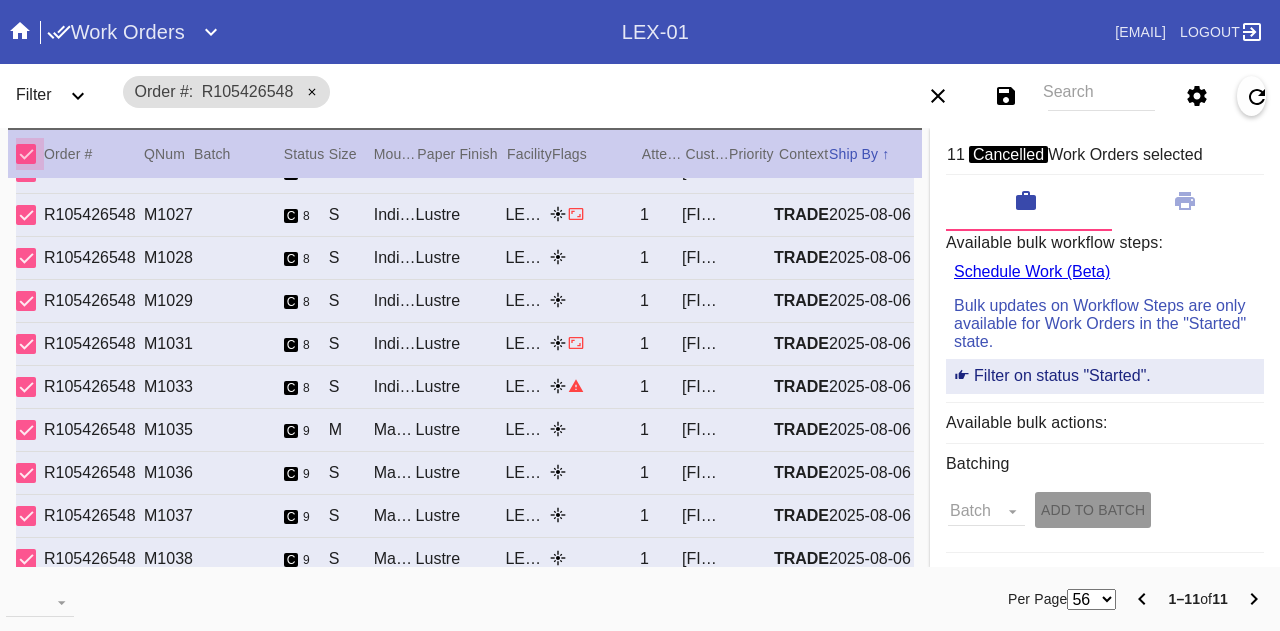 click at bounding box center (26, 154) 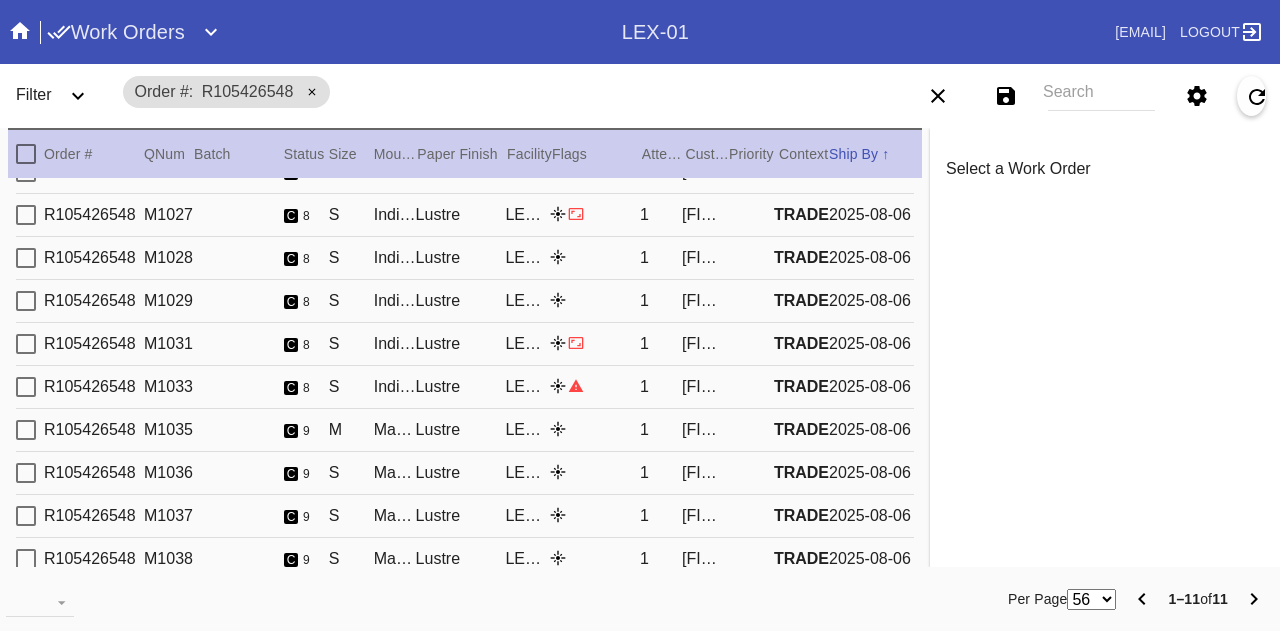click on "R105426548 M1025 c   0 M Indigo Walnut Gallery / No Mat Lustre LEX-03 1 [FIRST] [LAST]
TRADE 2025-08-06 R105426548 M1026 c   0 S Indigo Walnut Gallery / No Mat Lustre LEX-03 1 [FIRST] [LAST]
TRADE 2025-08-06 R105426548 M1027 c   8 S Indigo Walnut Gallery / No Mat Lustre LEX-03 1 [FIRST] [LAST]
TRADE 2025-08-06 R105426548 M1028 c   8 S Indigo Walnut Gallery / No Mat Lustre LEX-03 1 [FIRST] [LAST]
TRADE 2025-08-06 R105426548 M1029 c   8 S Indigo Walnut Gallery / Dove White Lustre LEX-03 1 [FIRST] [LAST]
TRADE 2025-08-06 R105426548 M1031 c   8 S Indigo Walnut Gallery / No Mat Lustre LEX-03 1 [FIRST] [LAST]
TRADE 2025-08-06 R105426548 M1033 c   8 S Indigo Walnut Gallery / Dove White Lustre LEX-03 1 [FIRST] [LAST]
TRADE 2025-08-06 R105426548 M1035 c   9 M Marin / The Horizontal Trio Lustre LEX-03 1 [FIRST] [LAST]
TRADE 2025-08-06 R105426548 M1036 c   9 S Marin / The Quartet Lustre LEX-03 1 [FIRST] [LAST]
TRADE 2025-08-06 R105426548 M1037 c   9 S Marin / The Quartet Lustre 1" at bounding box center [465, 383] 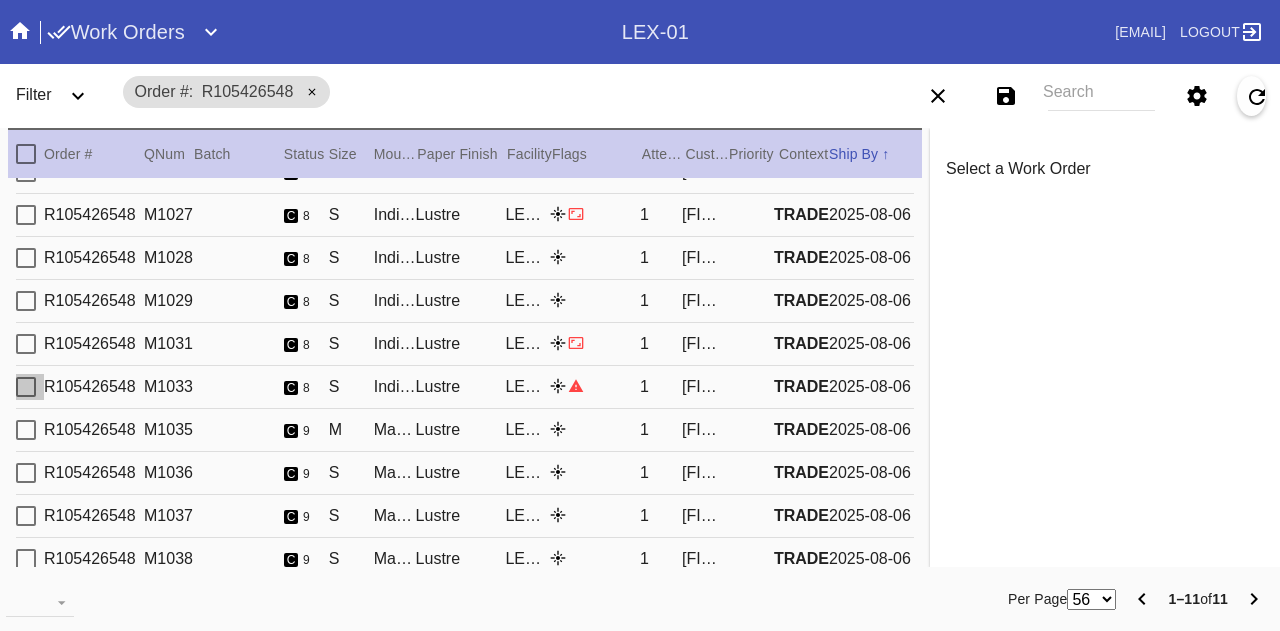 click at bounding box center (26, 387) 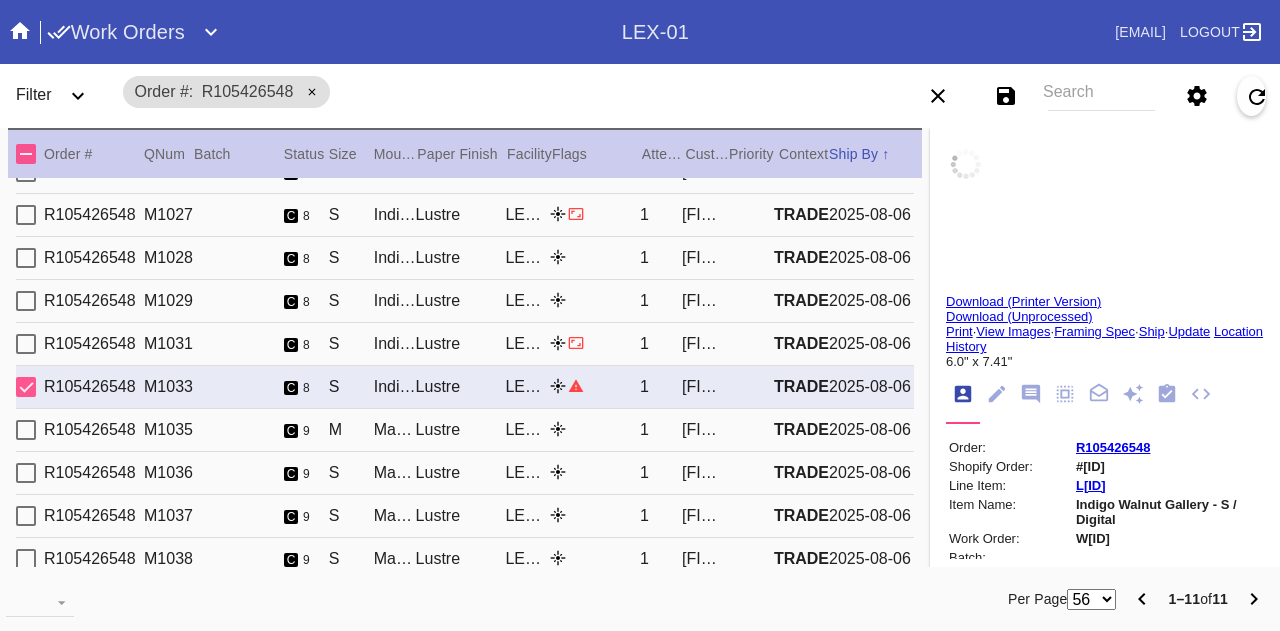 type on "[MONTH] [YEAR]" 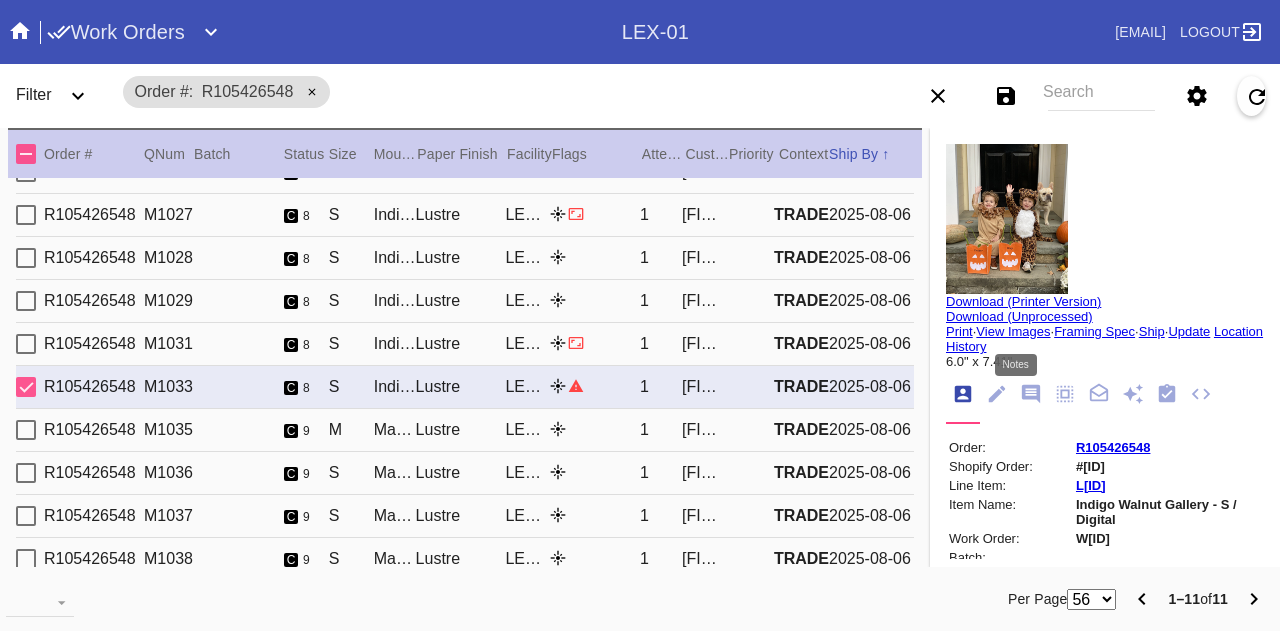 click 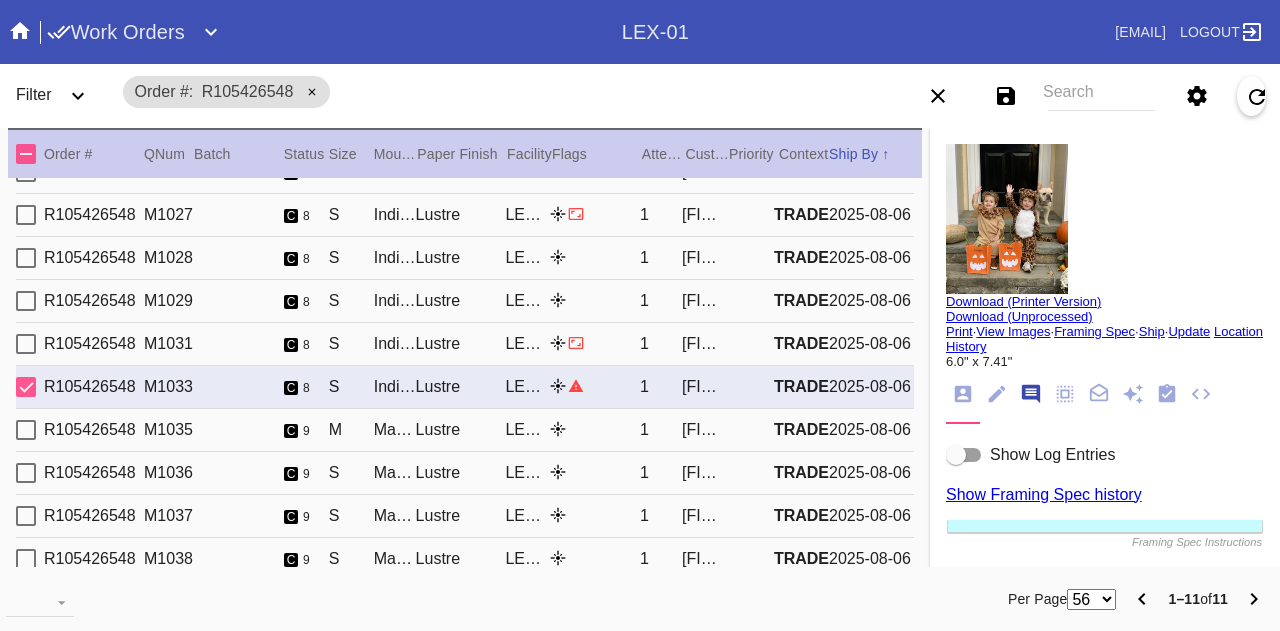 scroll, scrollTop: 122, scrollLeft: 0, axis: vertical 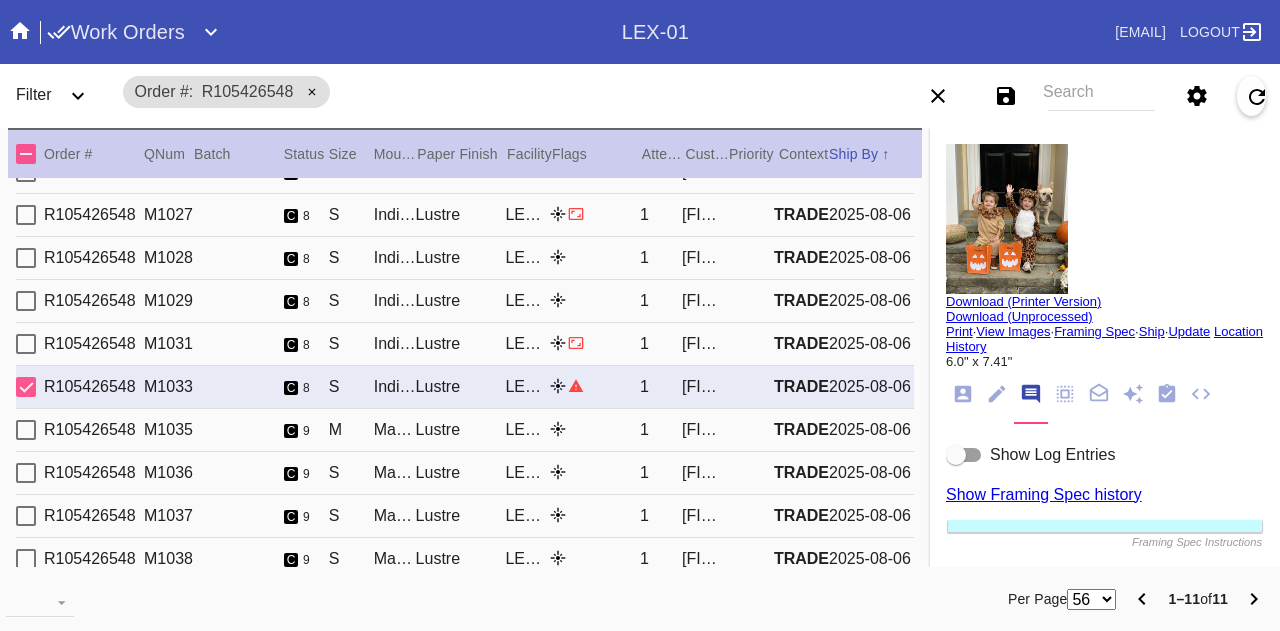 click at bounding box center (964, 455) 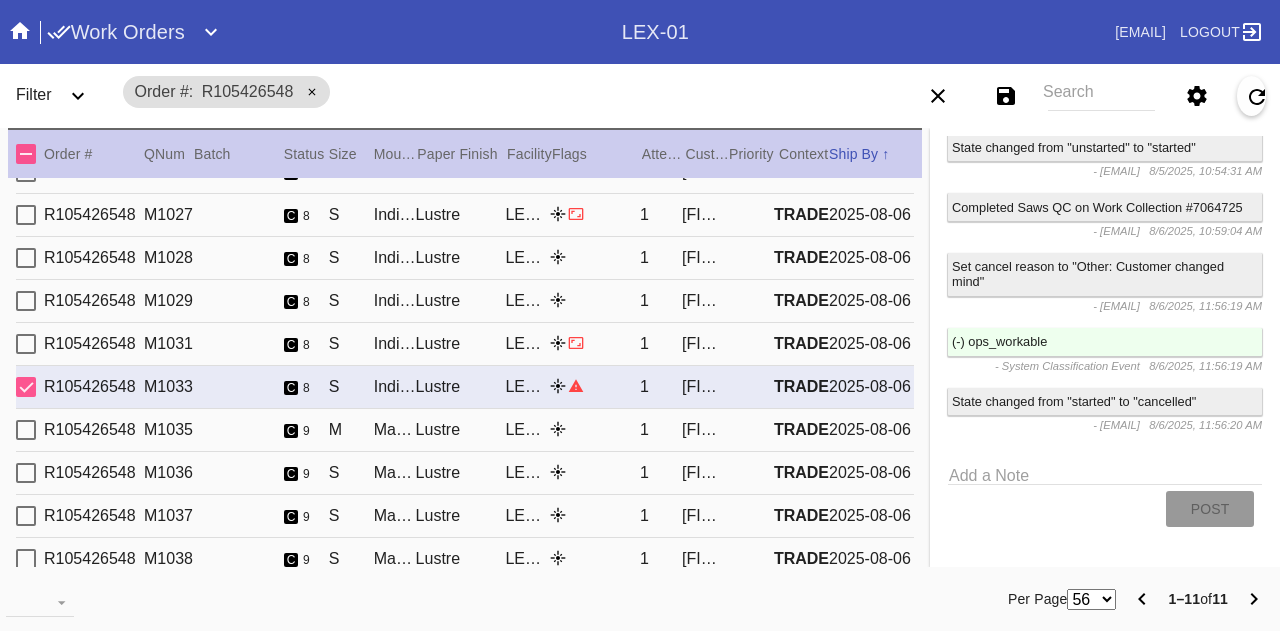 scroll, scrollTop: 1244, scrollLeft: 0, axis: vertical 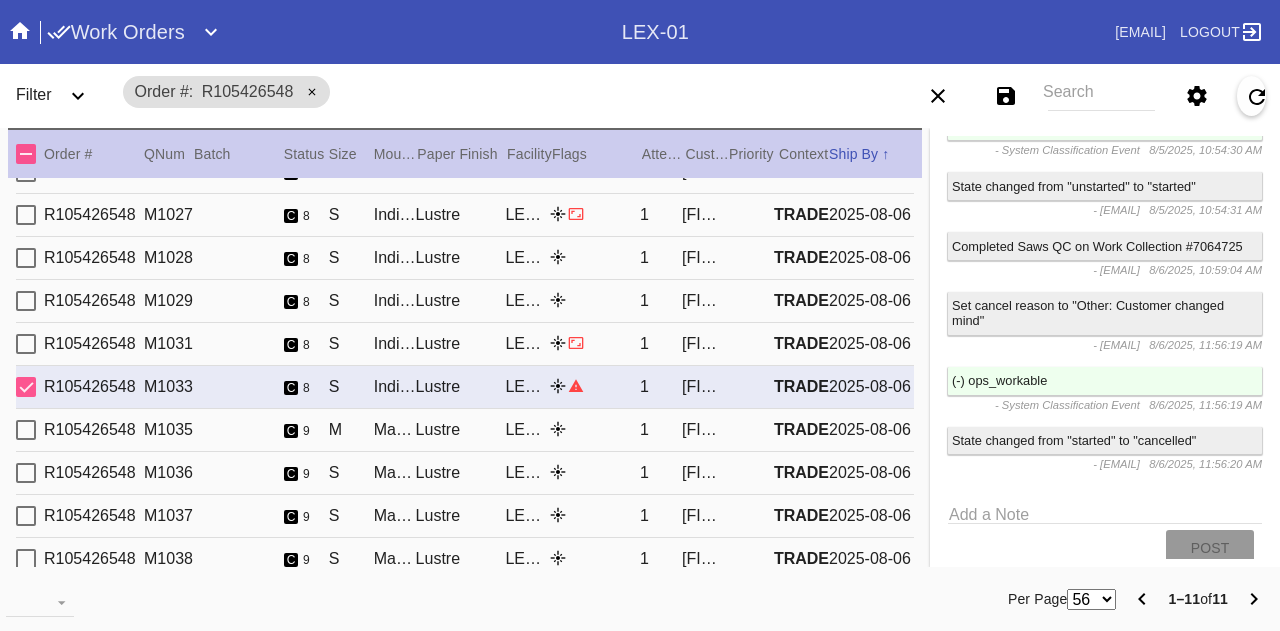 click on "M1036" at bounding box center [169, 473] 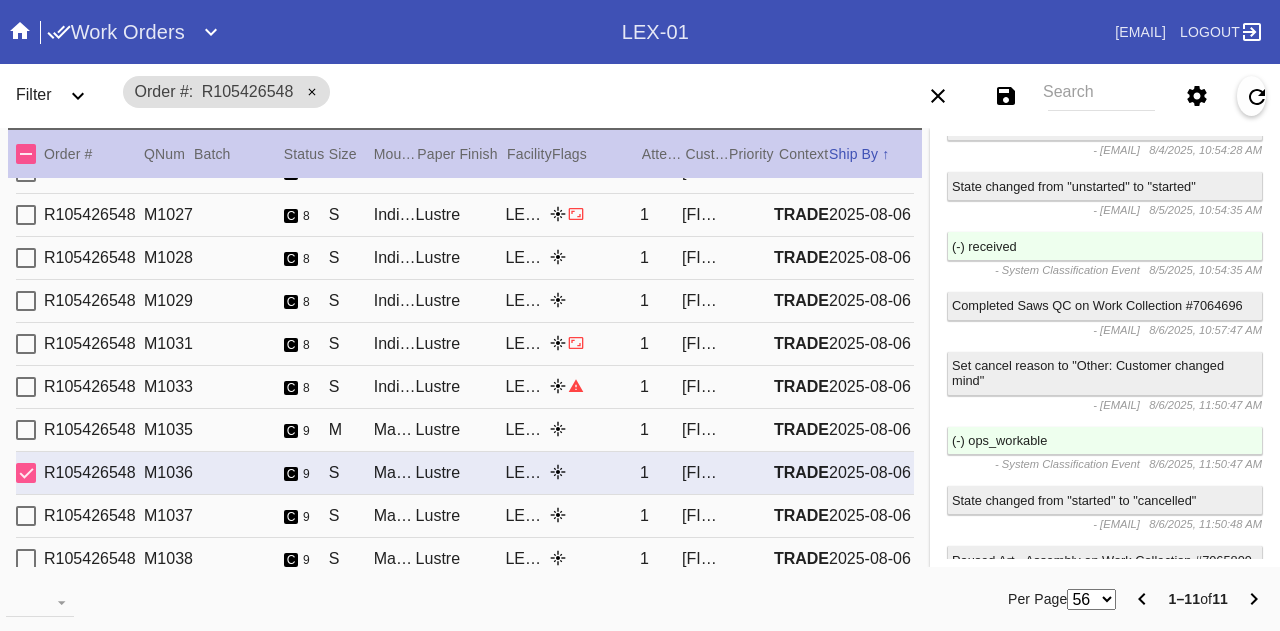 scroll, scrollTop: 1213, scrollLeft: 0, axis: vertical 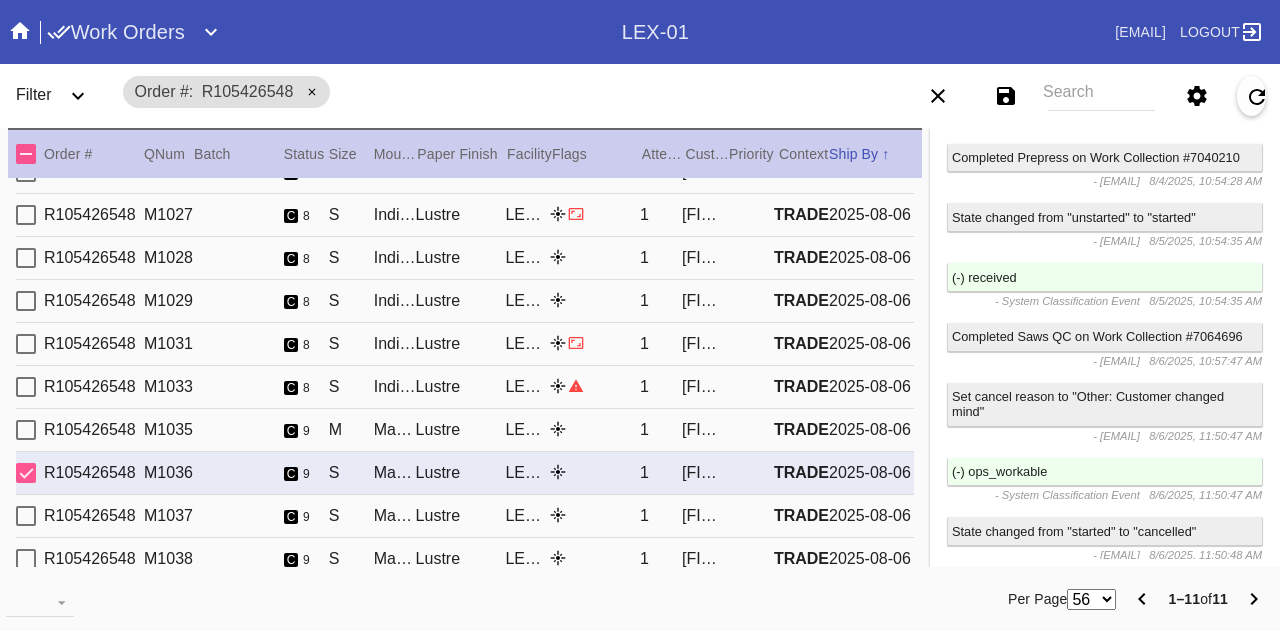 click on "R105426548 M1033 c   8 S Indigo Walnut Gallery / Dove White Lustre LEX-03 1 [FIRST] [LAST]
TRADE 2025-08-06" at bounding box center (465, 387) 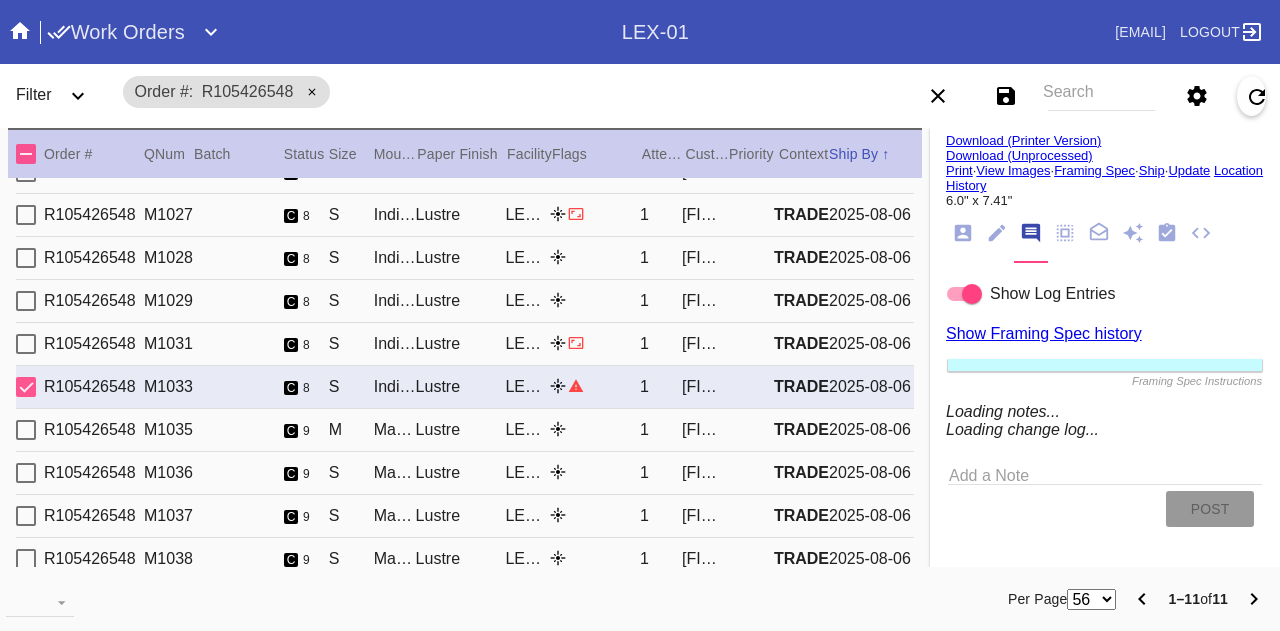 type on "[MONTH] [YEAR]" 